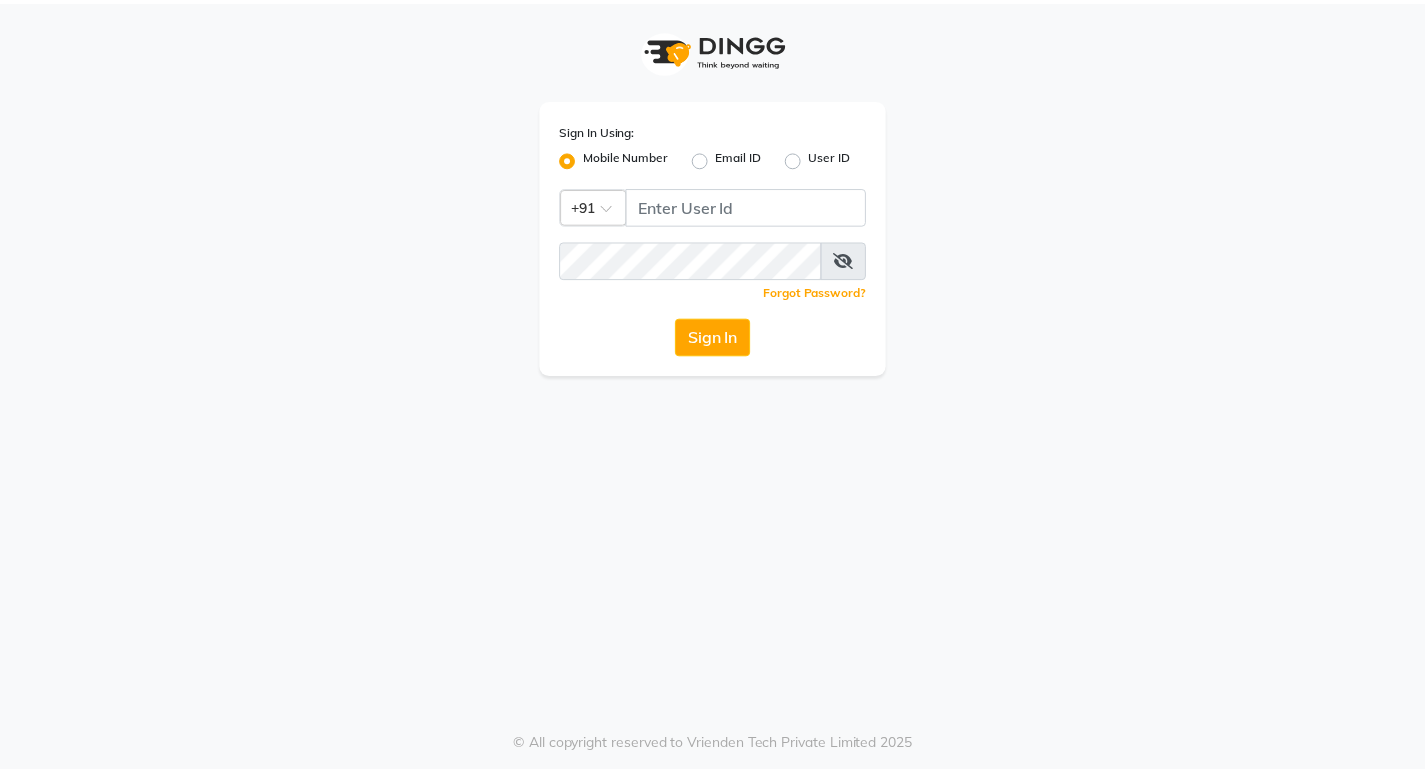 scroll, scrollTop: 0, scrollLeft: 0, axis: both 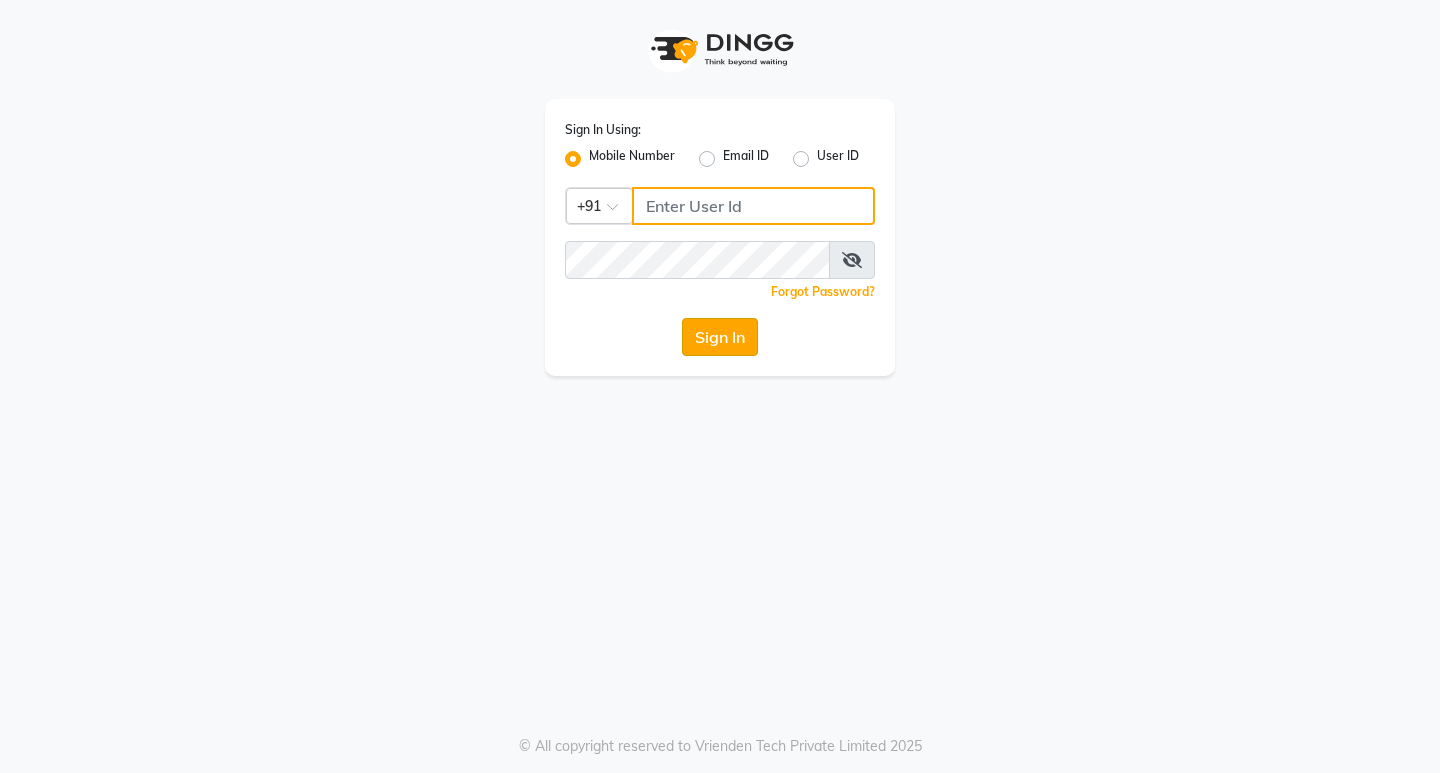 type on "[PHONE]" 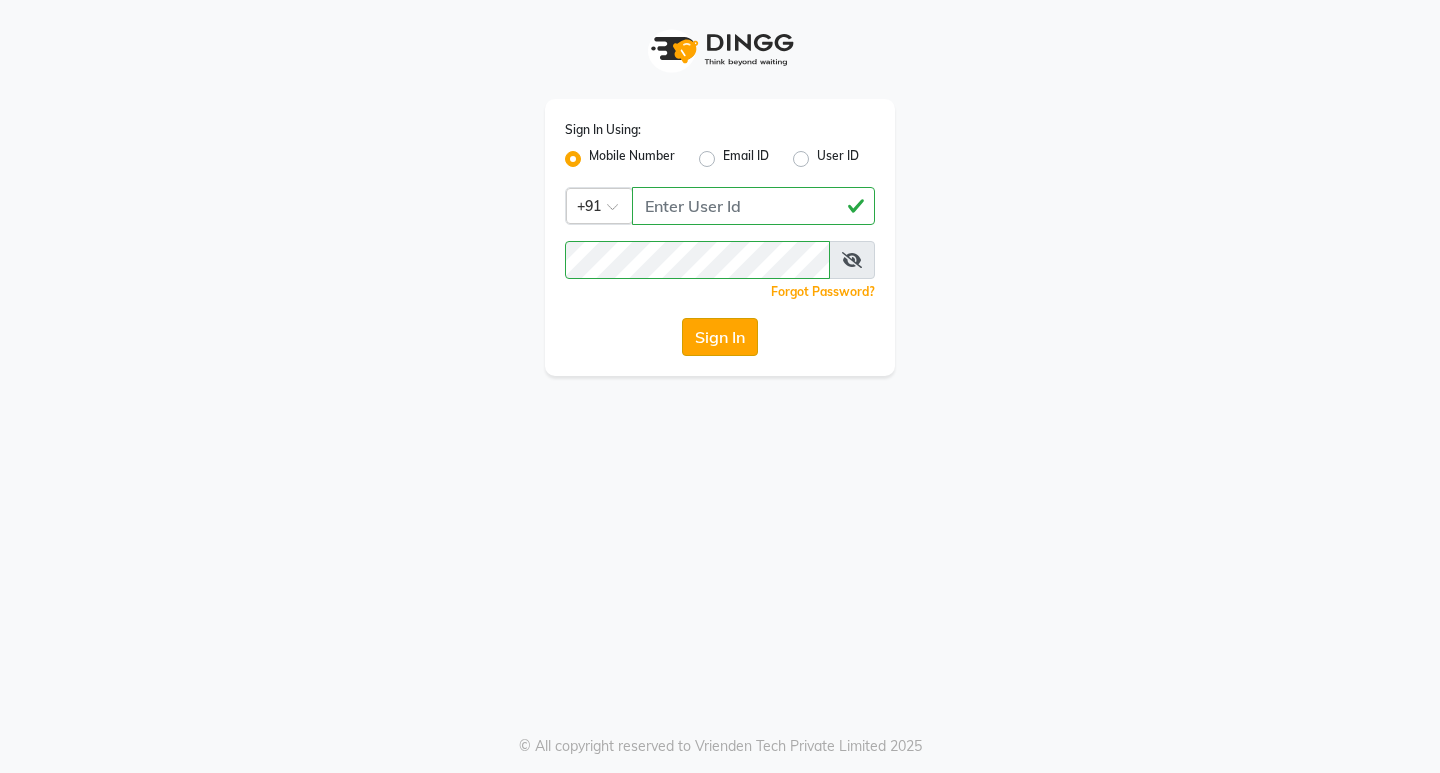 click on "Sign In" 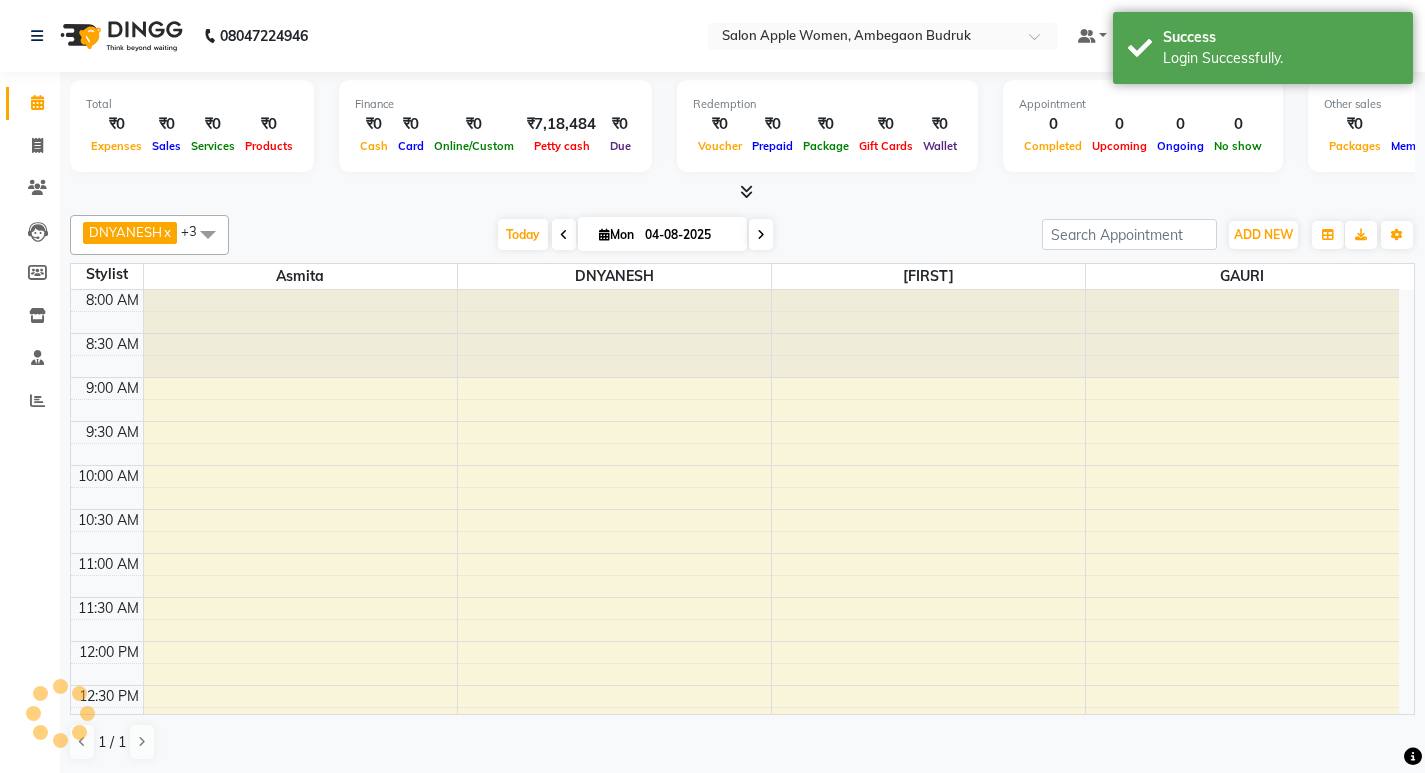 scroll, scrollTop: 0, scrollLeft: 0, axis: both 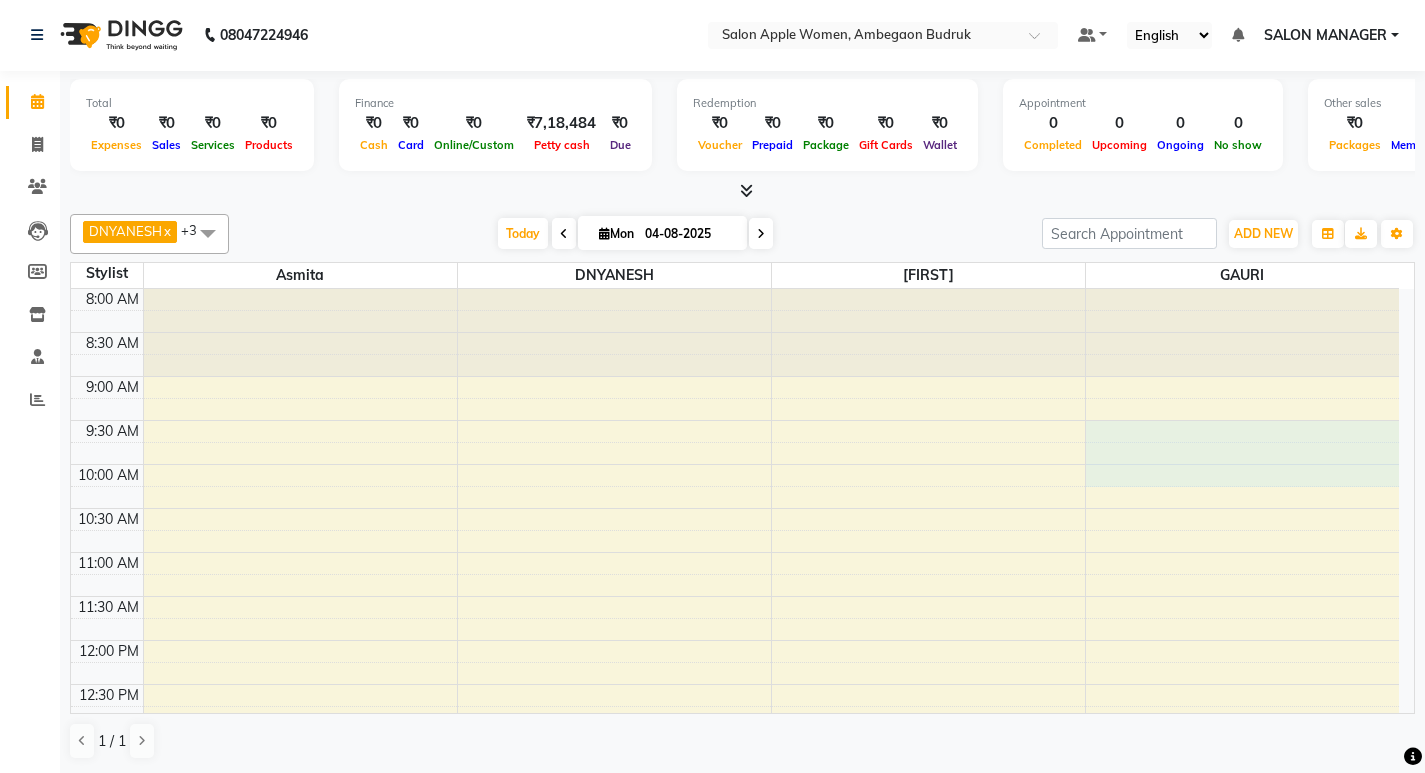 drag, startPoint x: 1187, startPoint y: 451, endPoint x: 1351, endPoint y: 428, distance: 165.60495 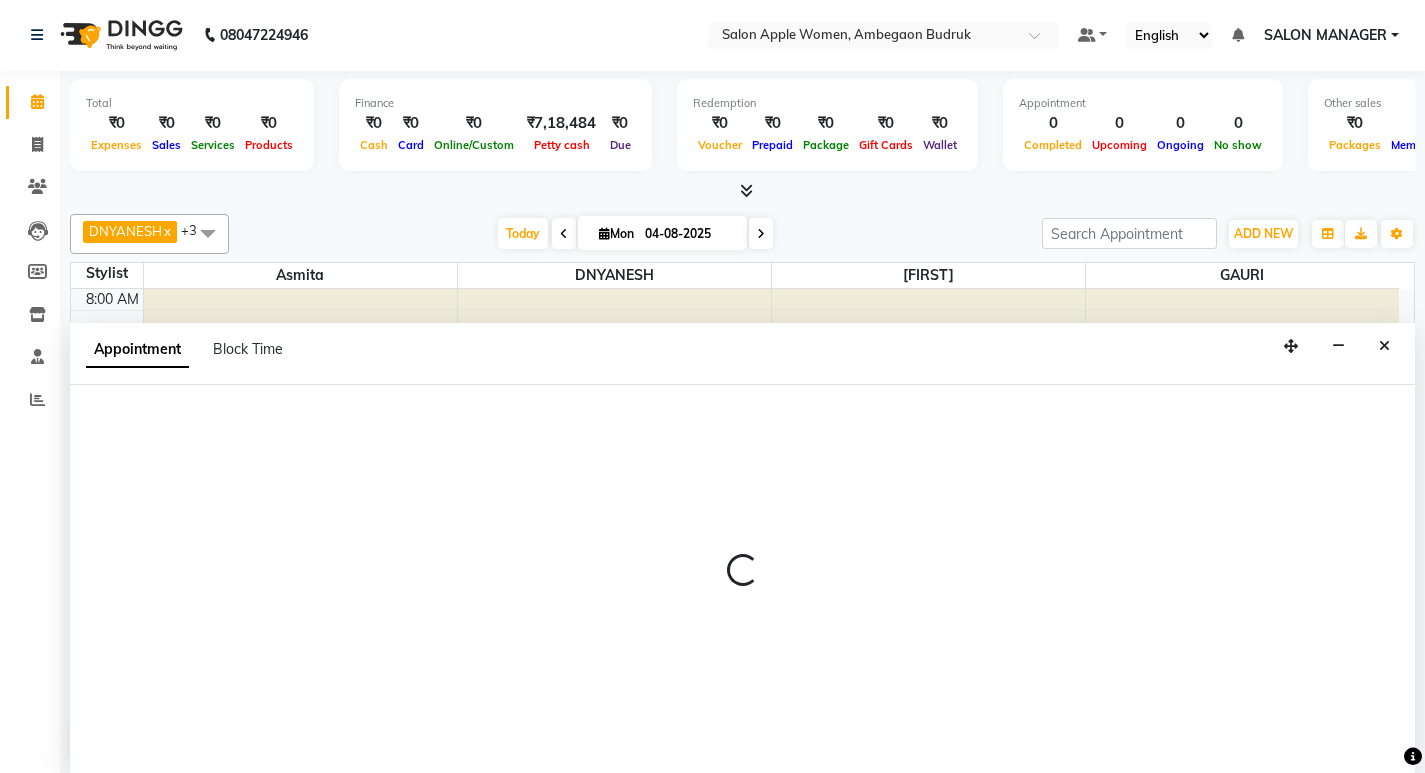 select on "58087" 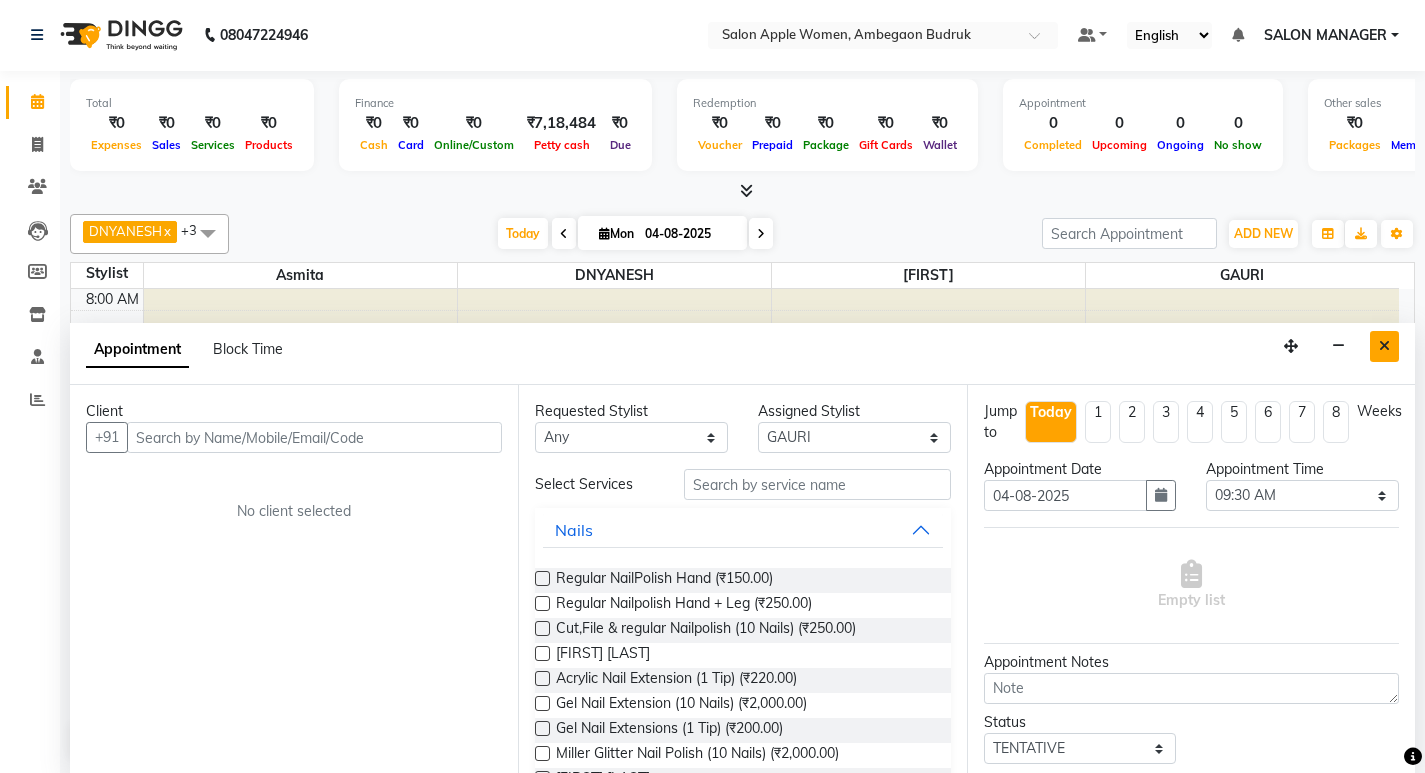 click at bounding box center (1384, 346) 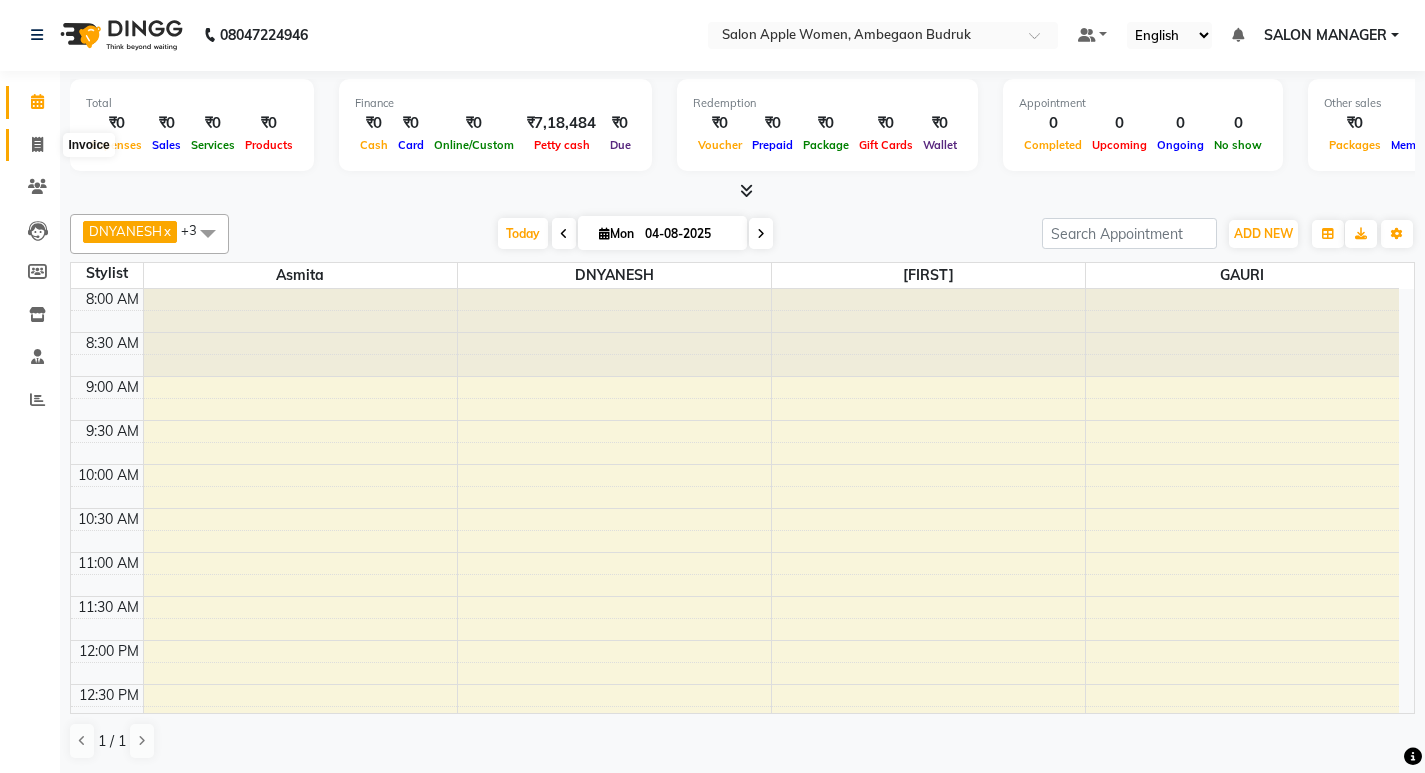 click 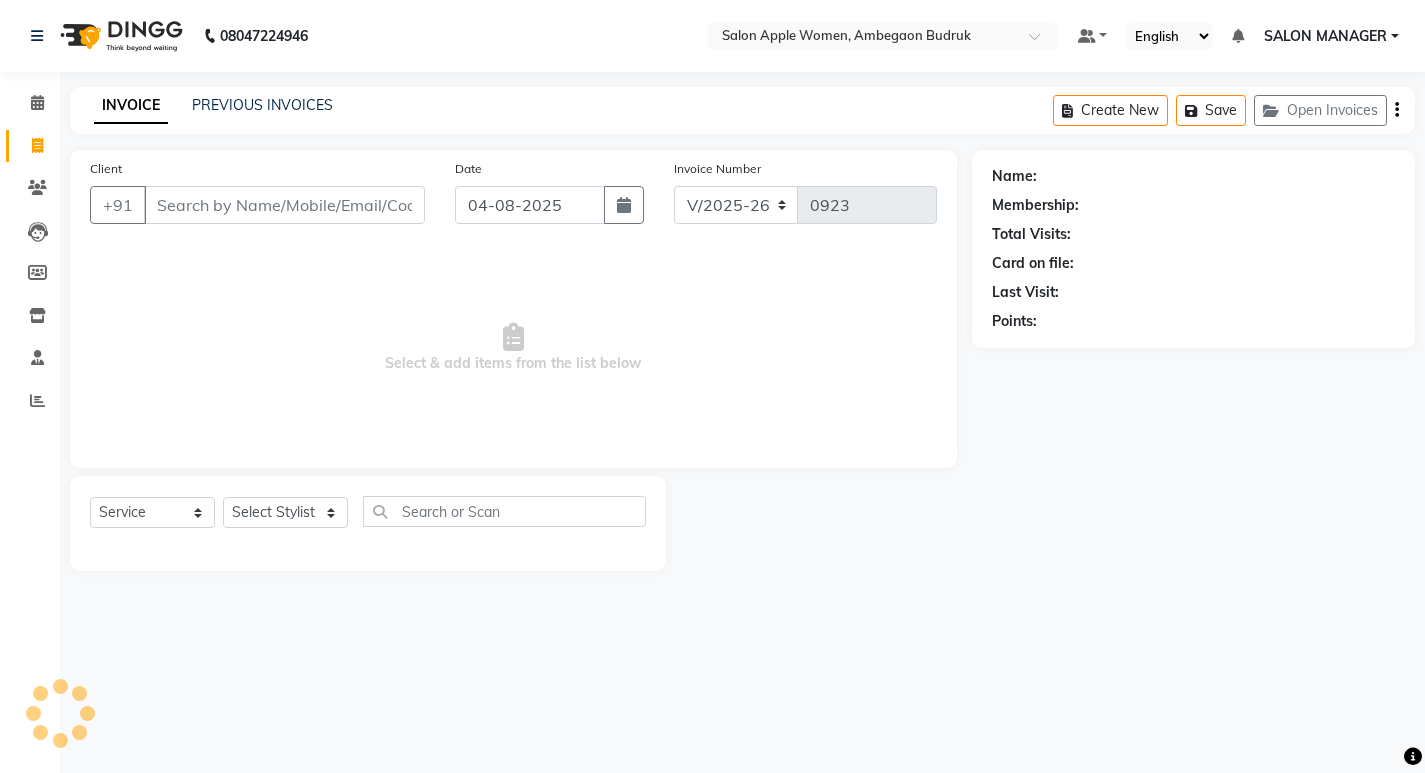 scroll, scrollTop: 0, scrollLeft: 0, axis: both 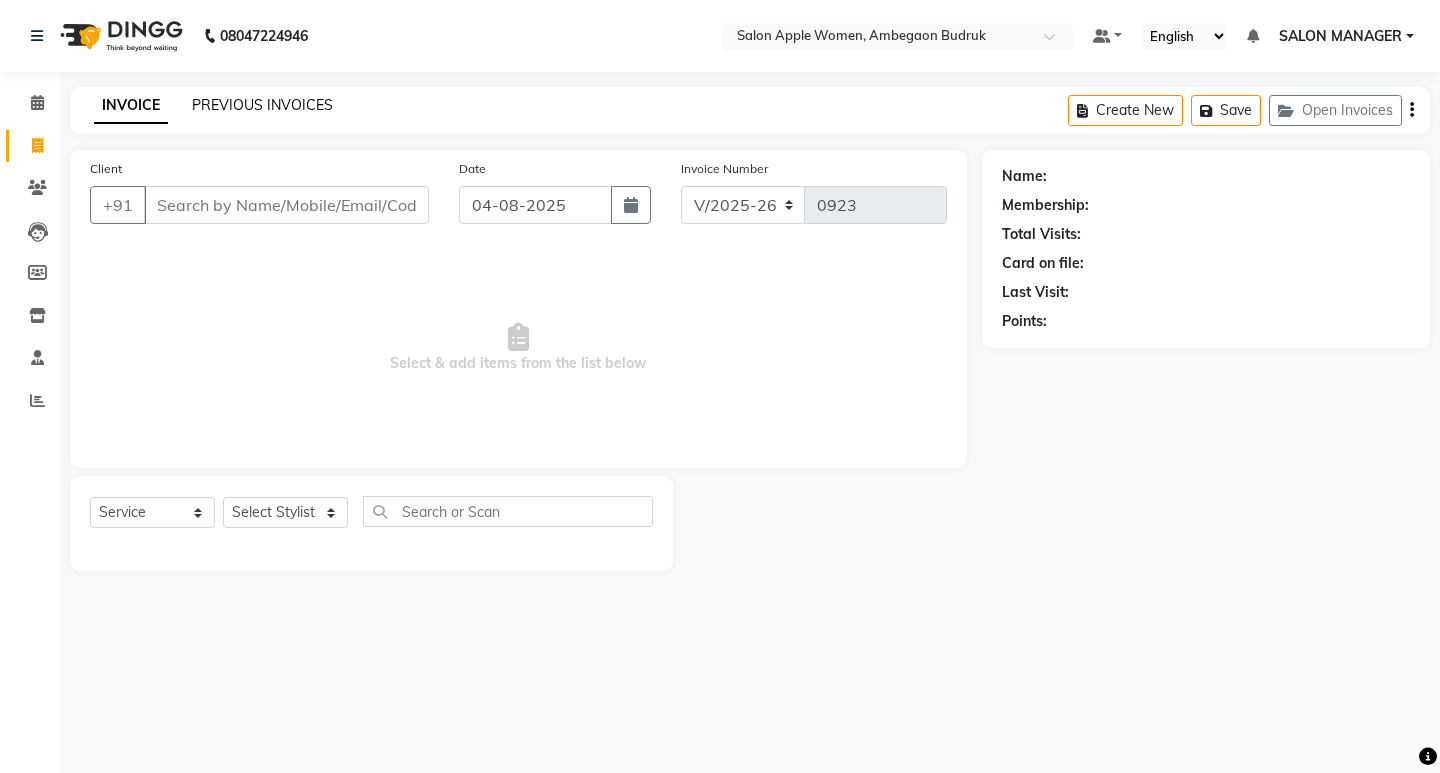 click on "PREVIOUS INVOICES" 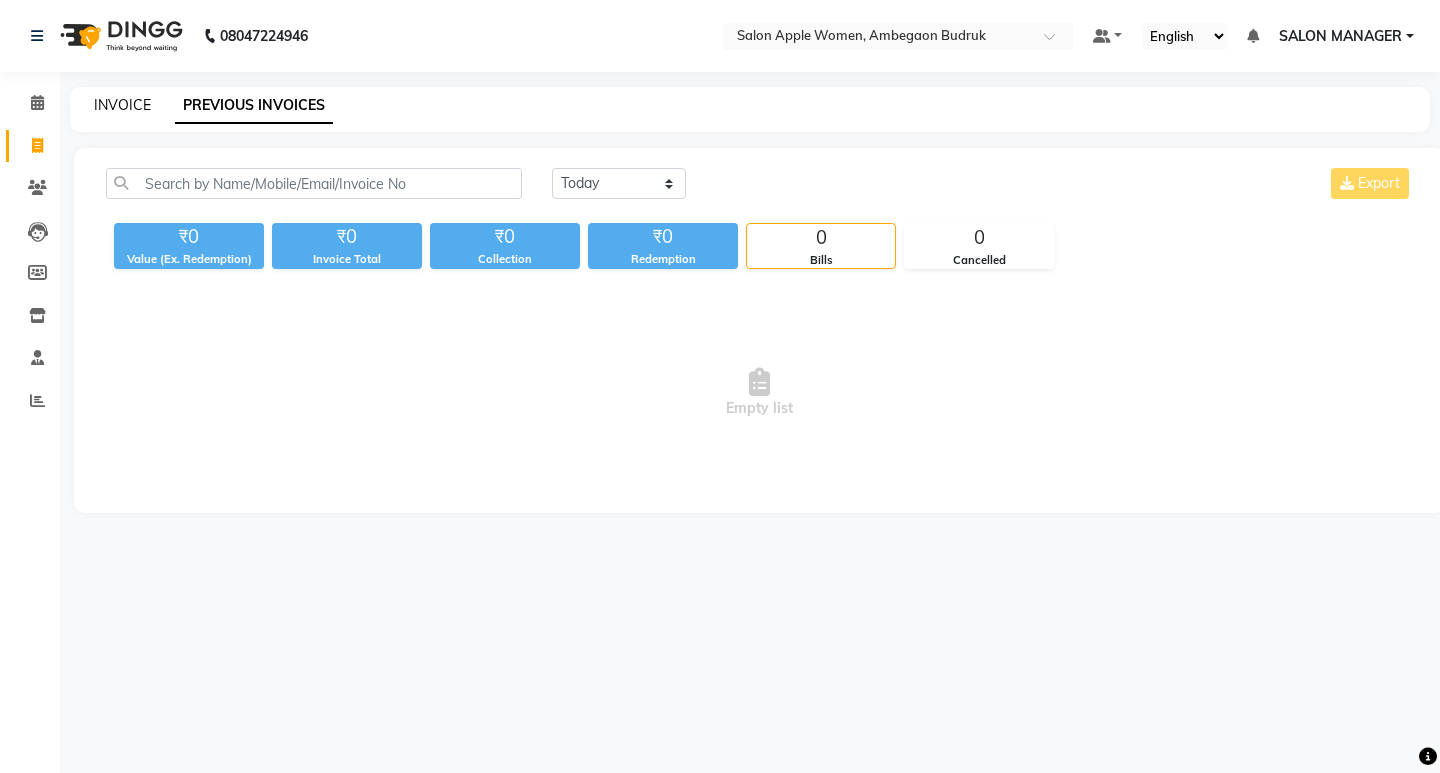 click on "INVOICE" 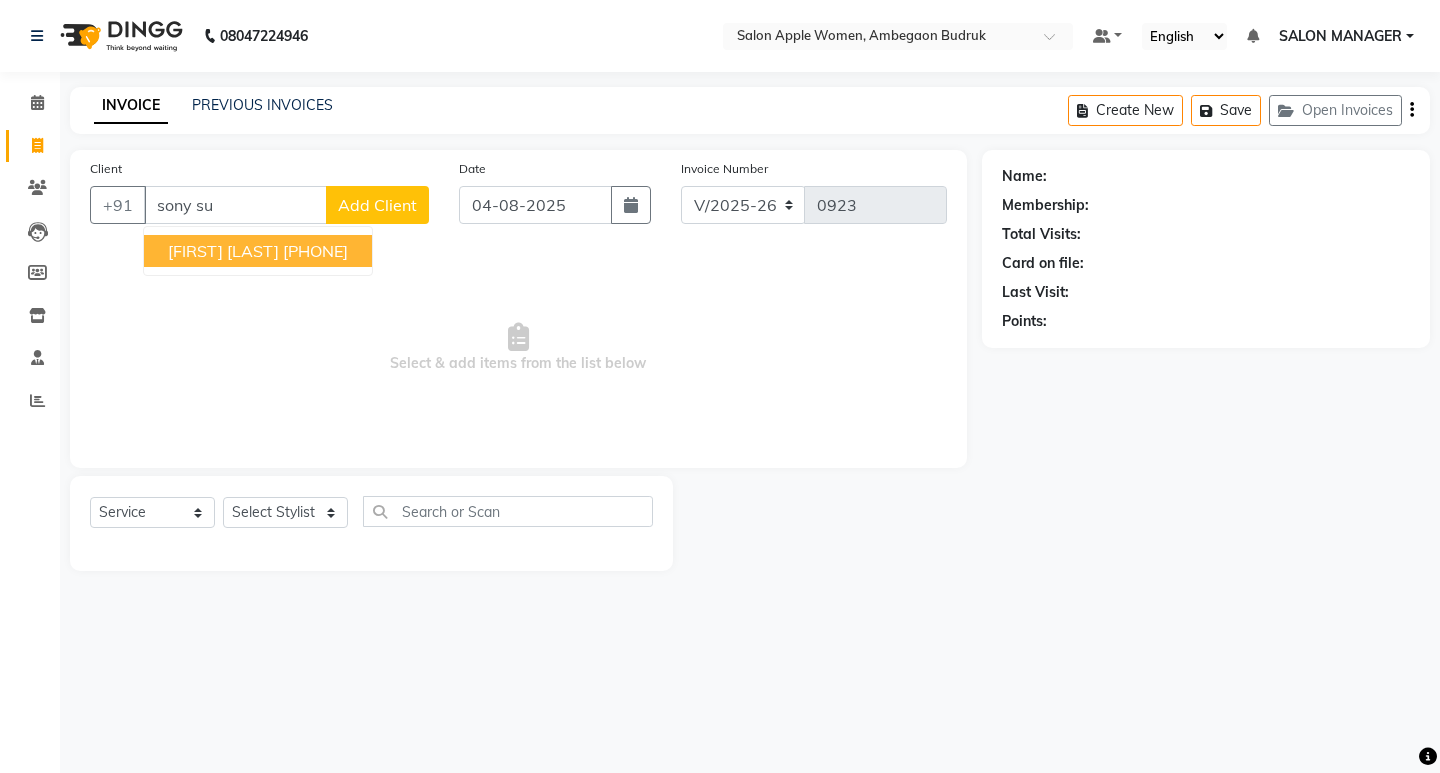 click on "[PHONE]" at bounding box center [315, 251] 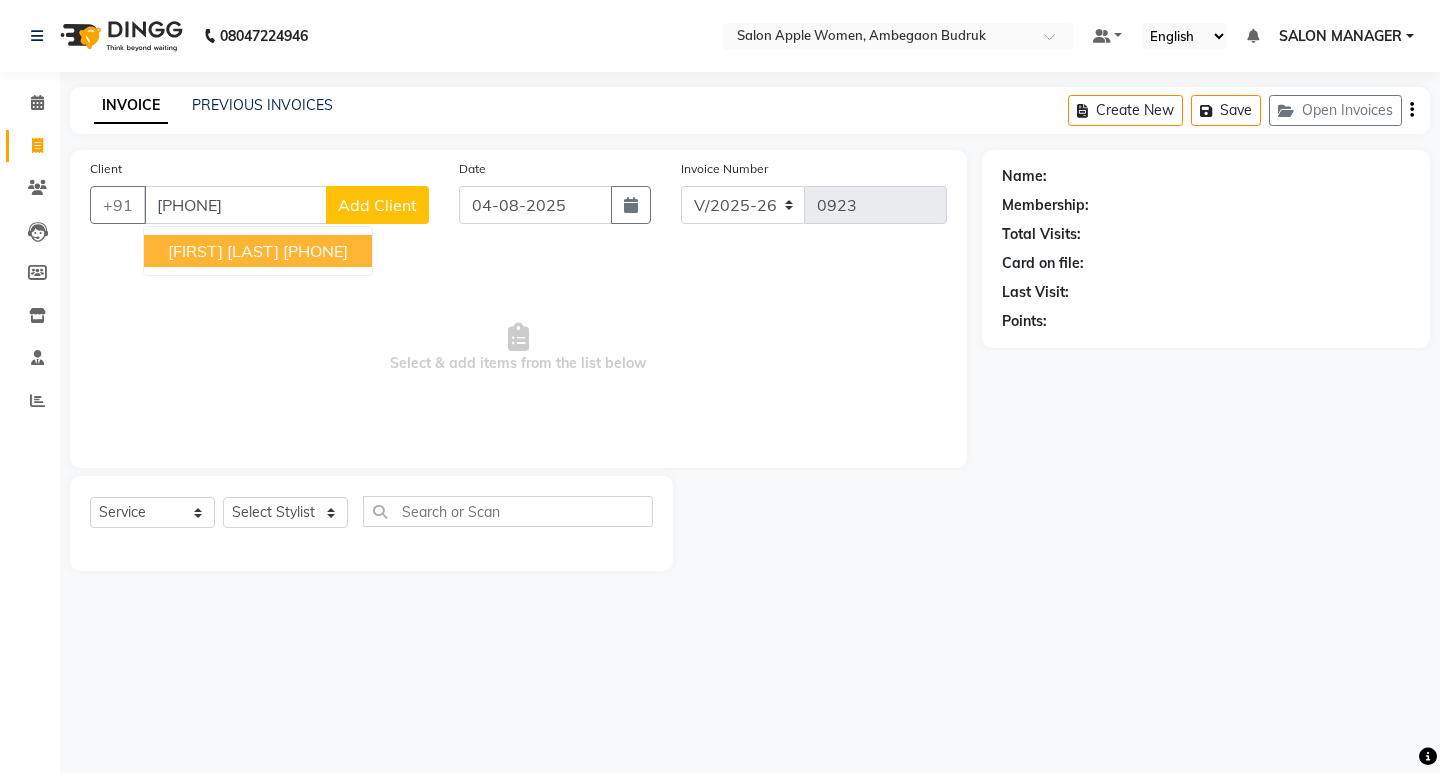 type on "[PHONE]" 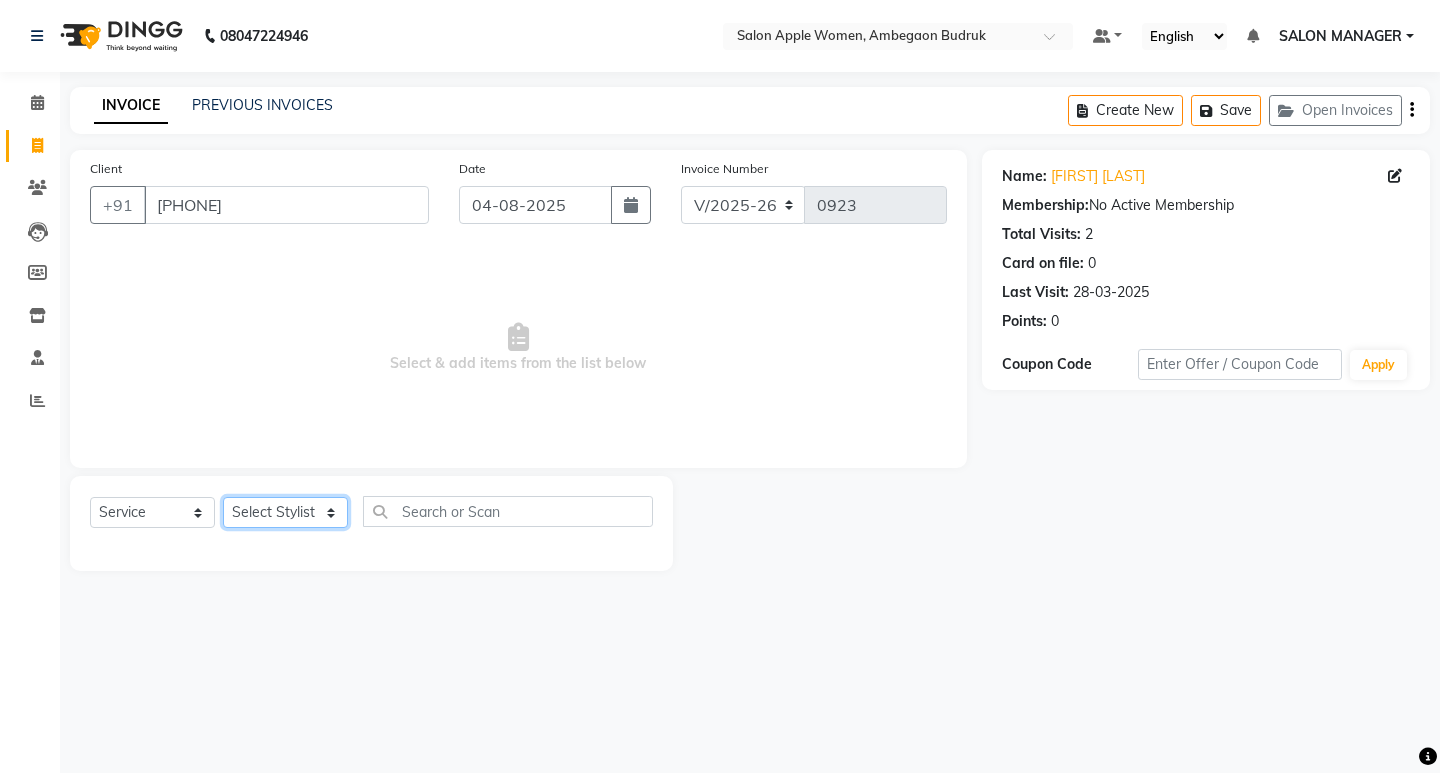 drag, startPoint x: 313, startPoint y: 513, endPoint x: 312, endPoint y: 526, distance: 13.038404 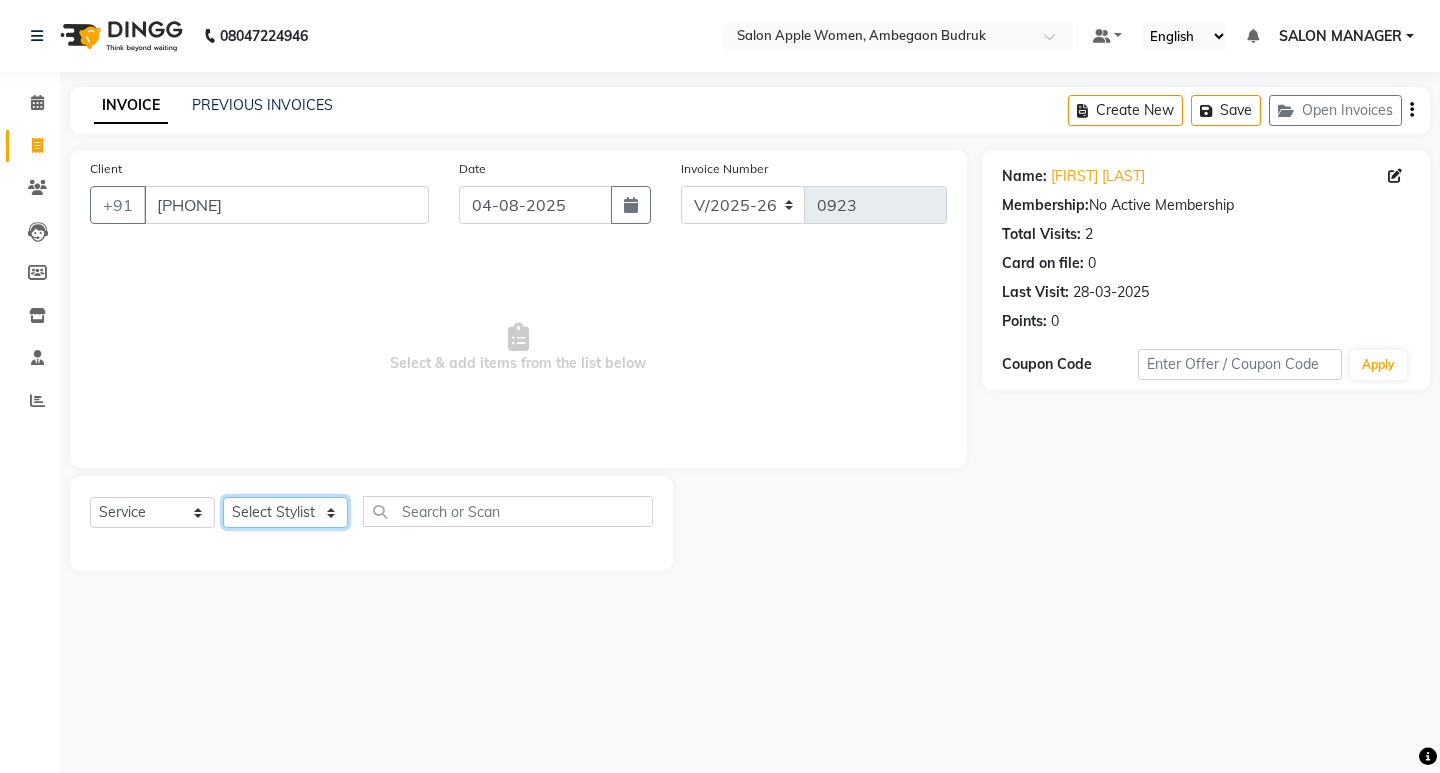 select on "58086" 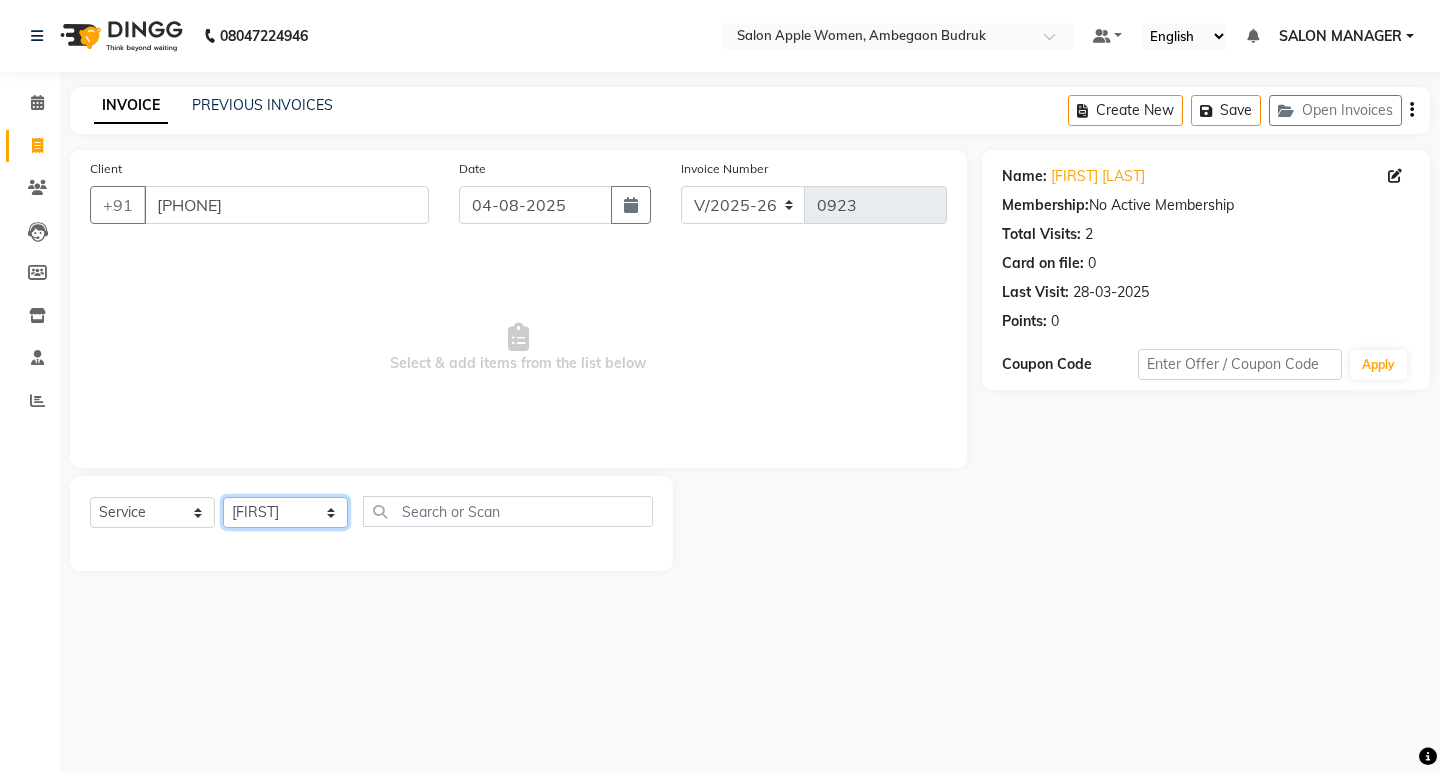 click on "Select Stylist Asmita DNYANESH GAURI Onwer Priyanka Manager PUSHPA SALON MANAGER SALON MANAGER" 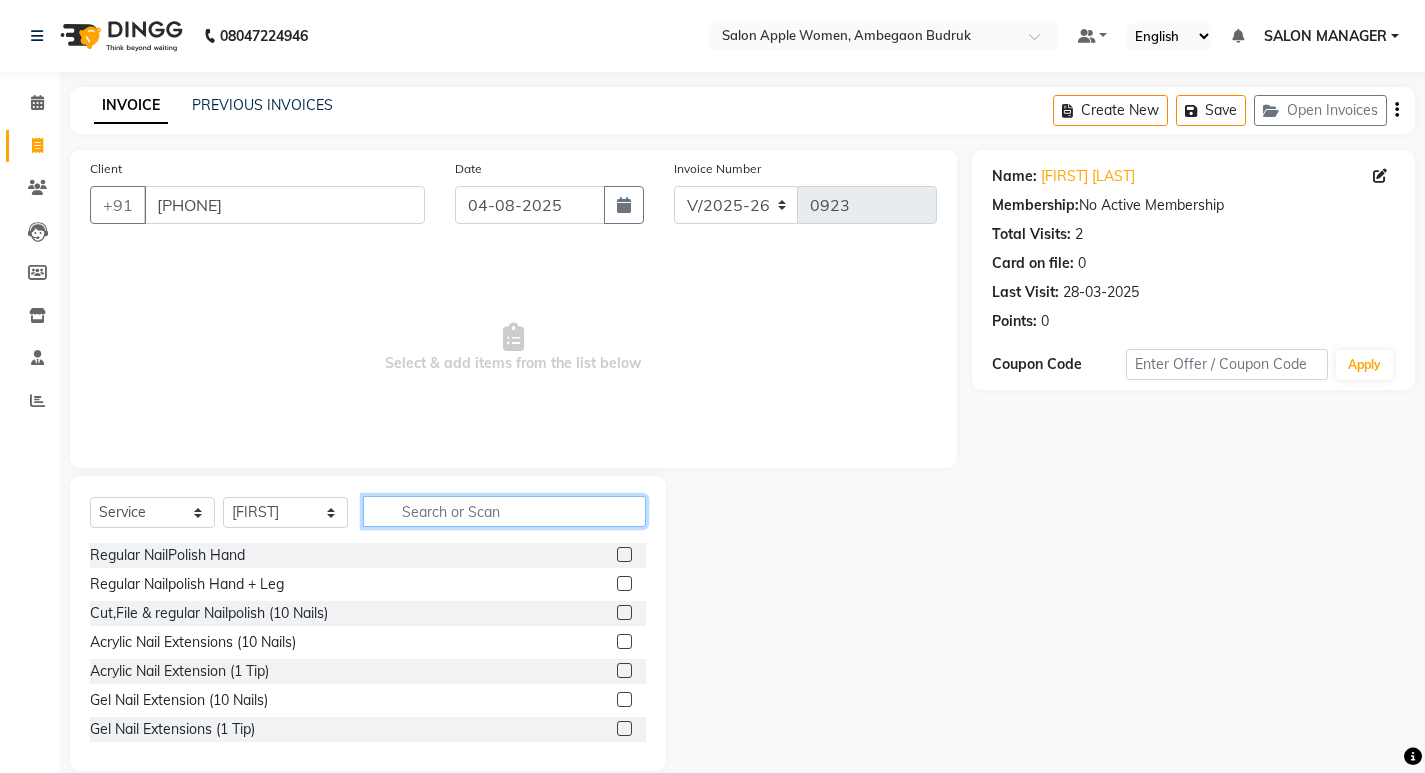 click 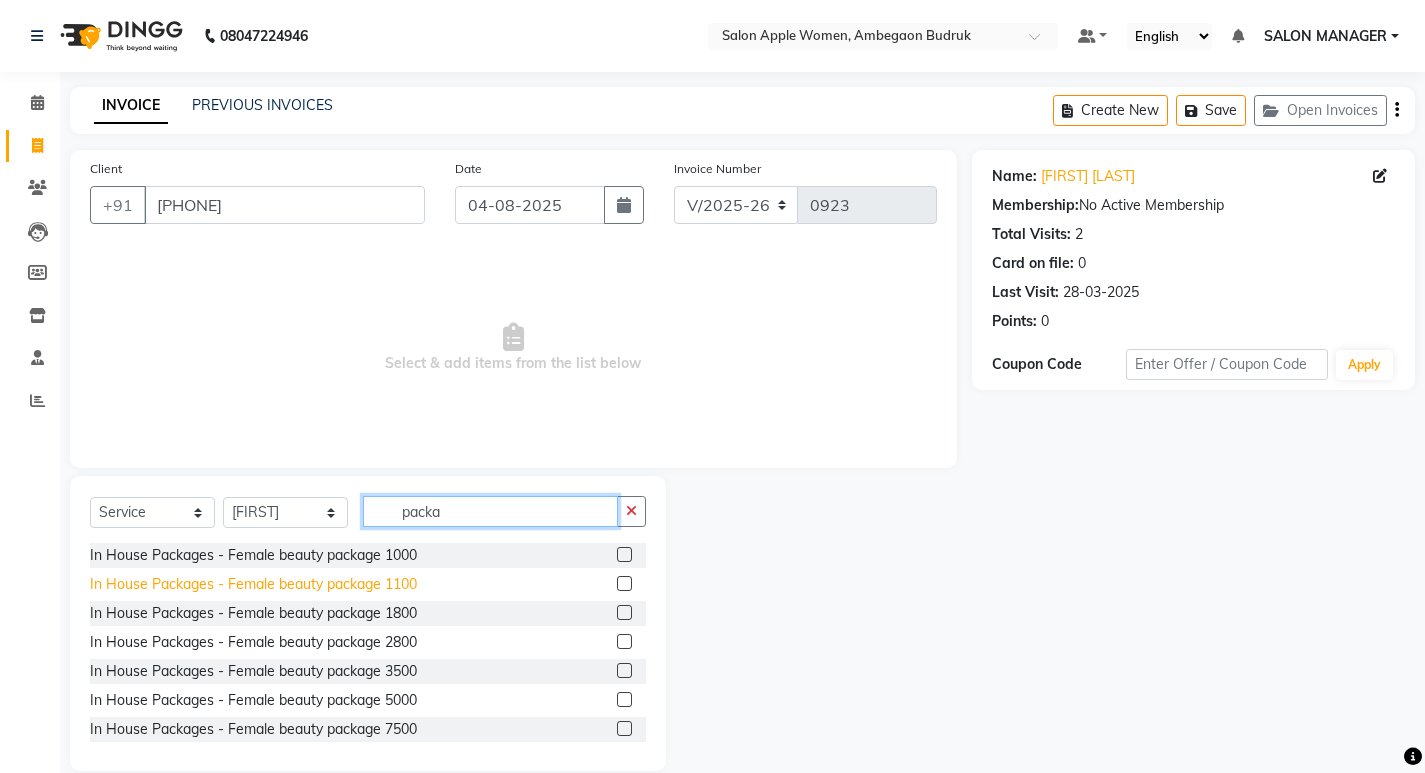 type on "packa" 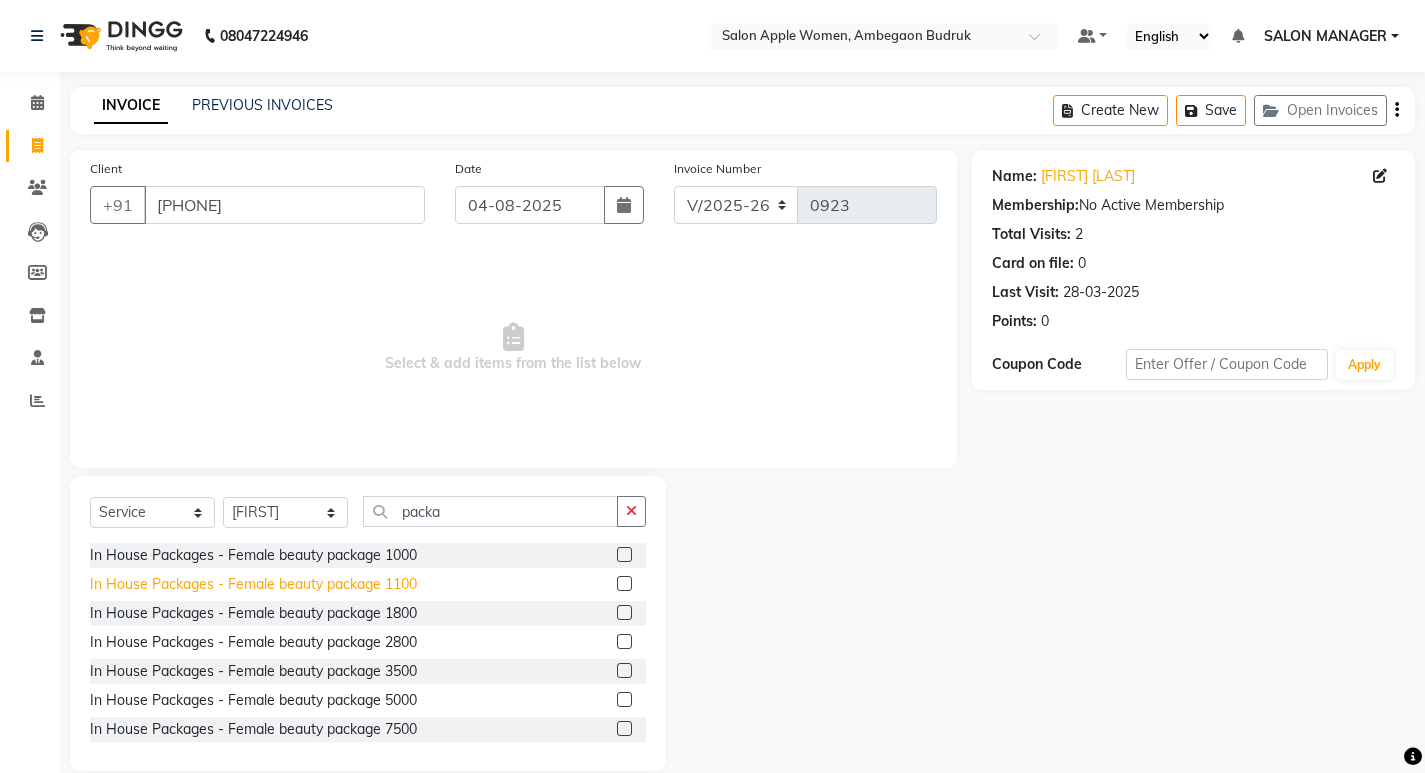 click on "In House Packages - Female beauty package 1100" 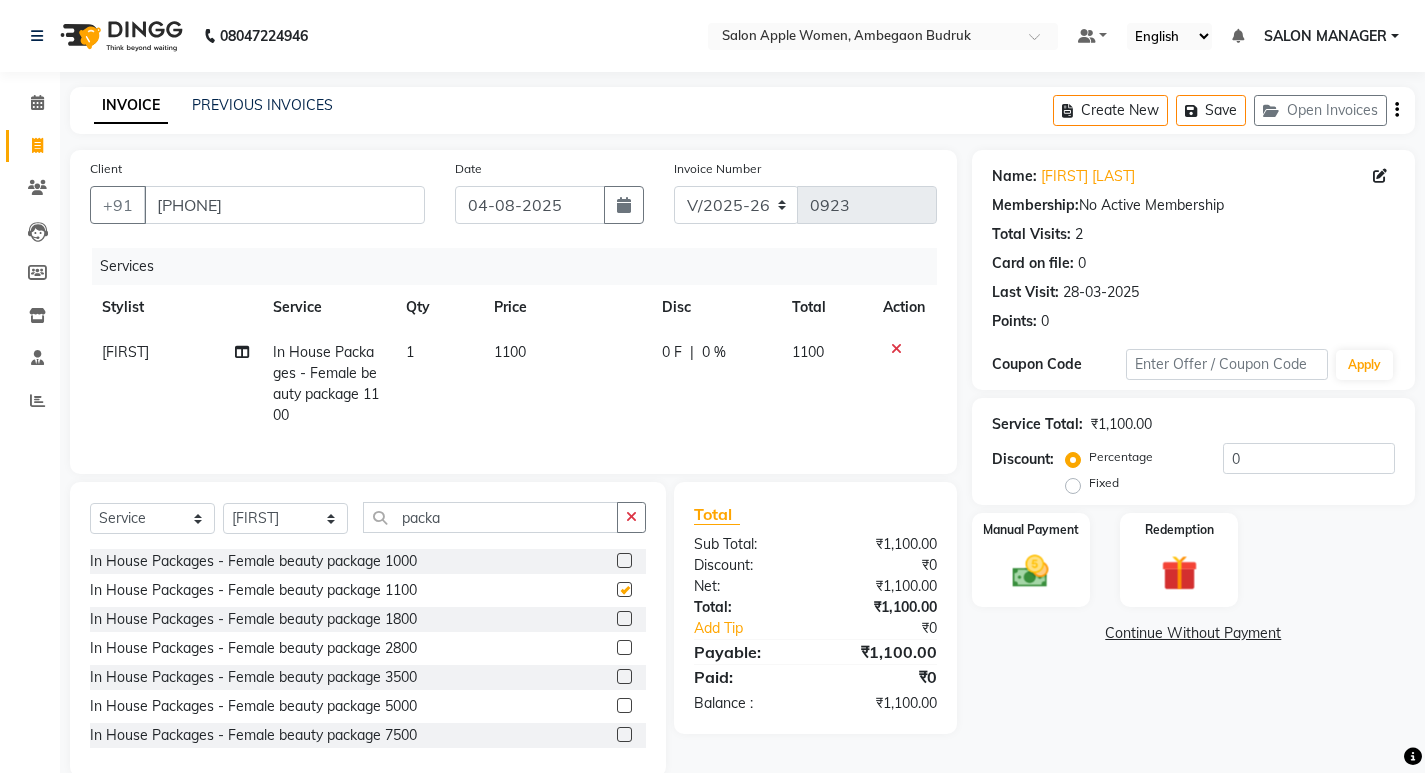 checkbox on "false" 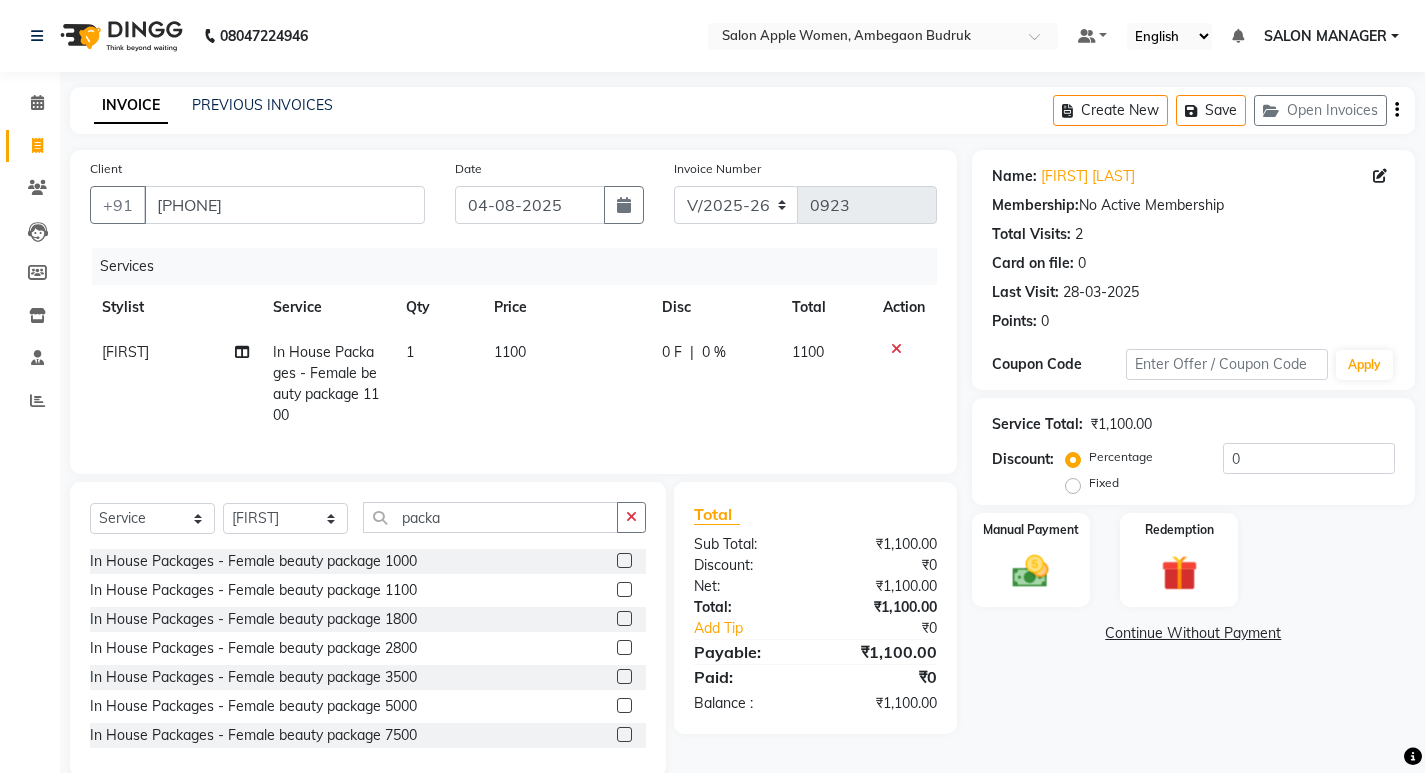 scroll, scrollTop: 49, scrollLeft: 0, axis: vertical 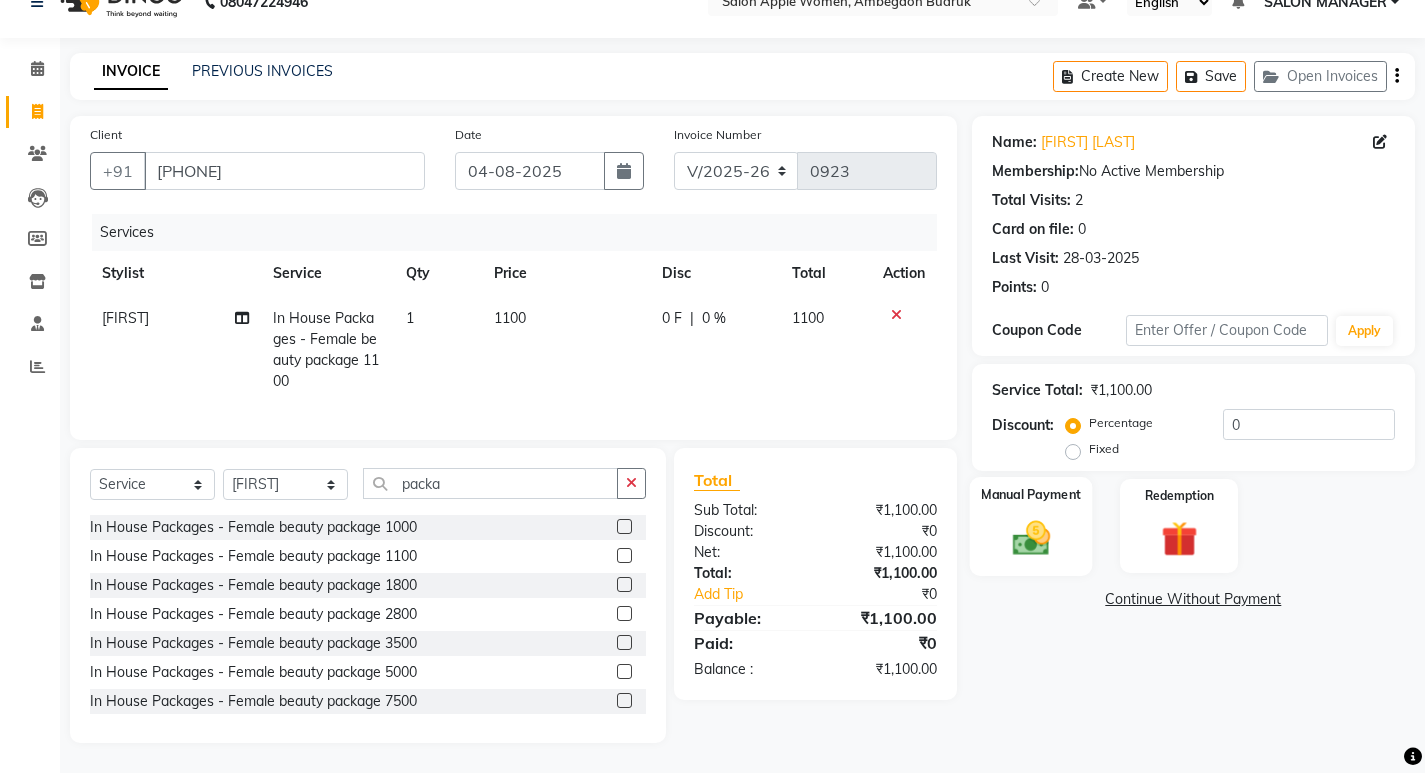 click 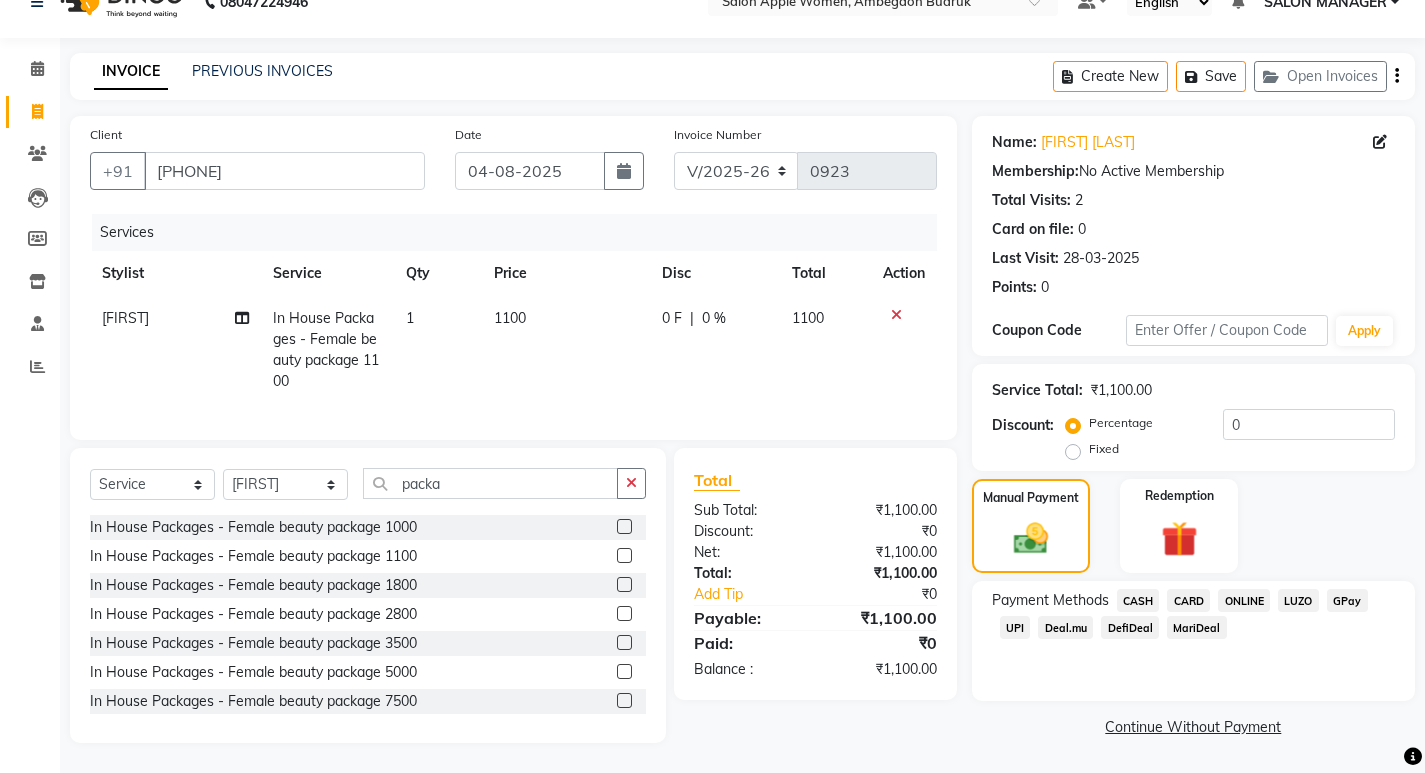 click on "CASH" 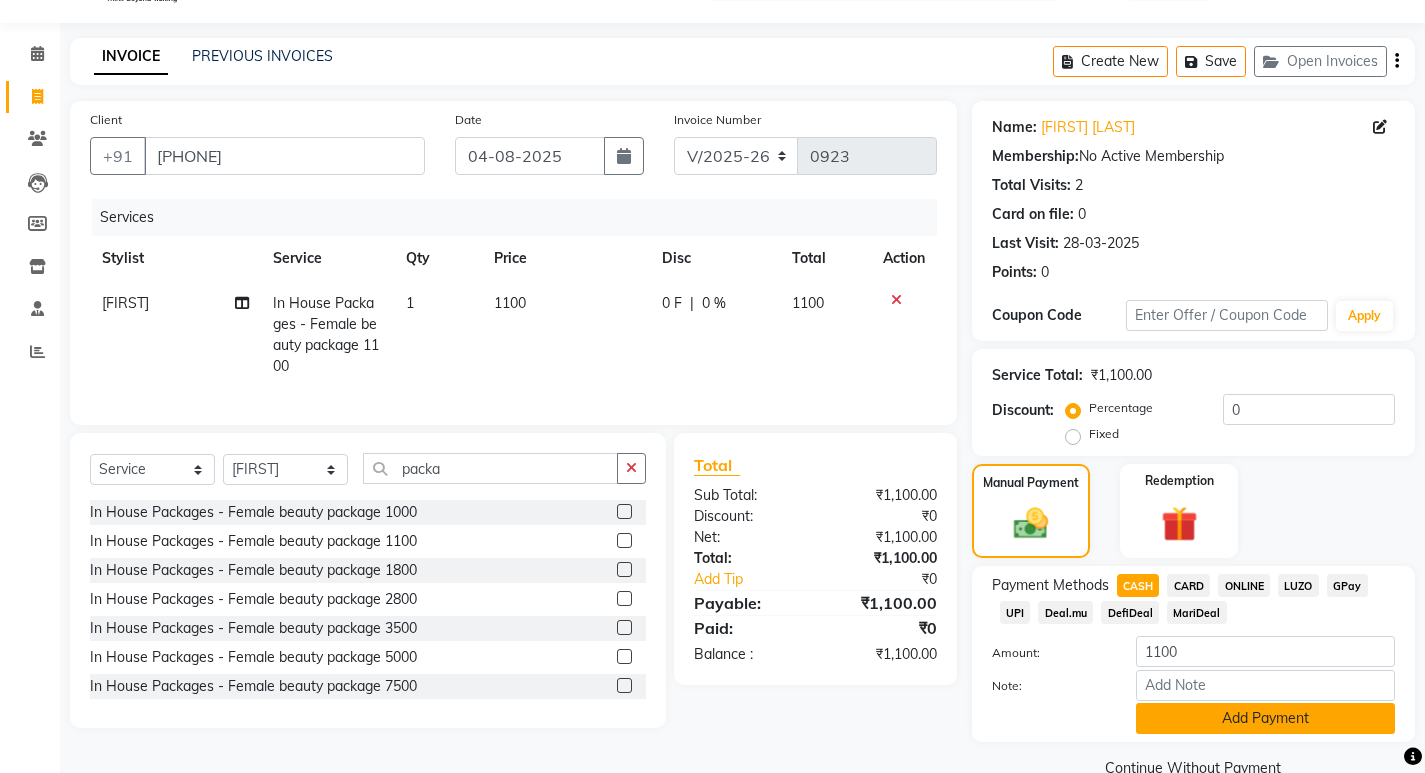 click on "Add Payment" 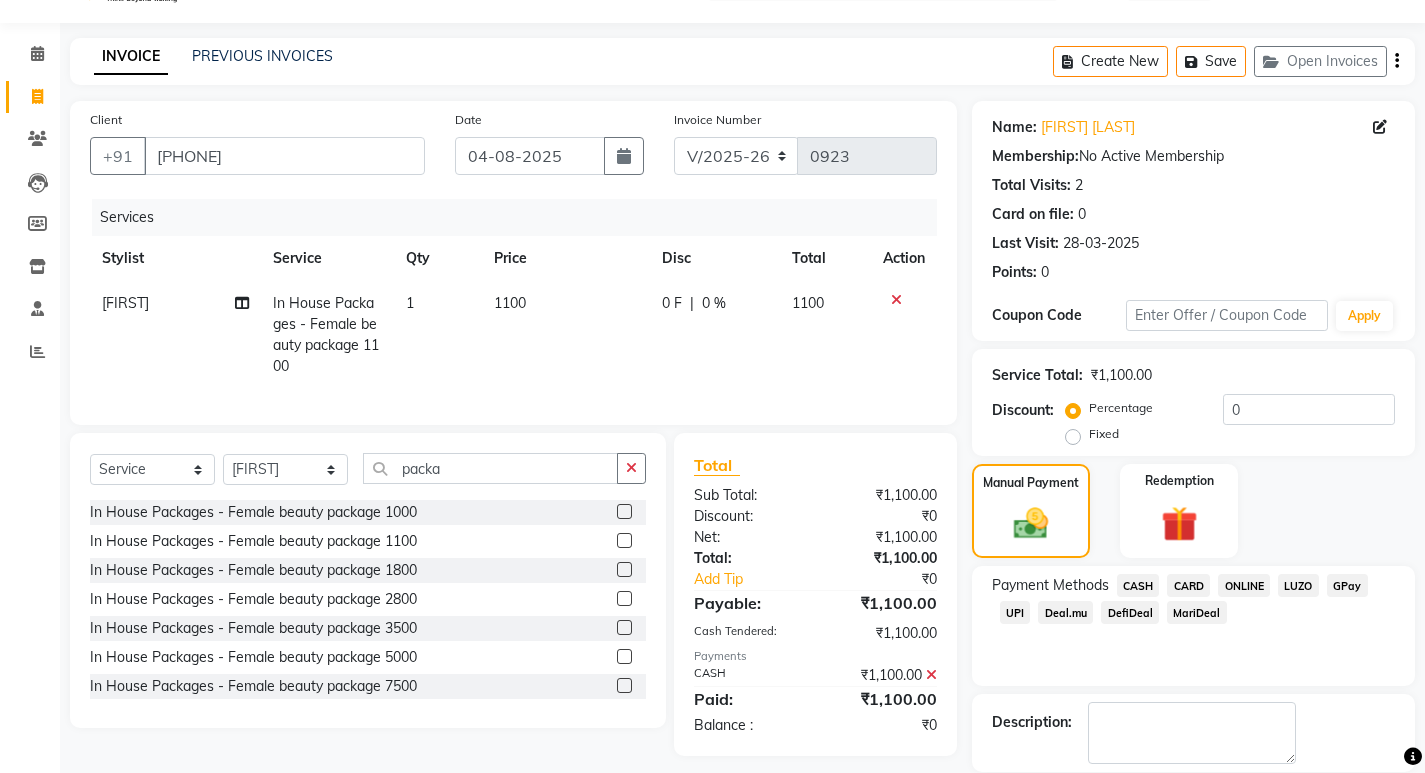 scroll, scrollTop: 146, scrollLeft: 0, axis: vertical 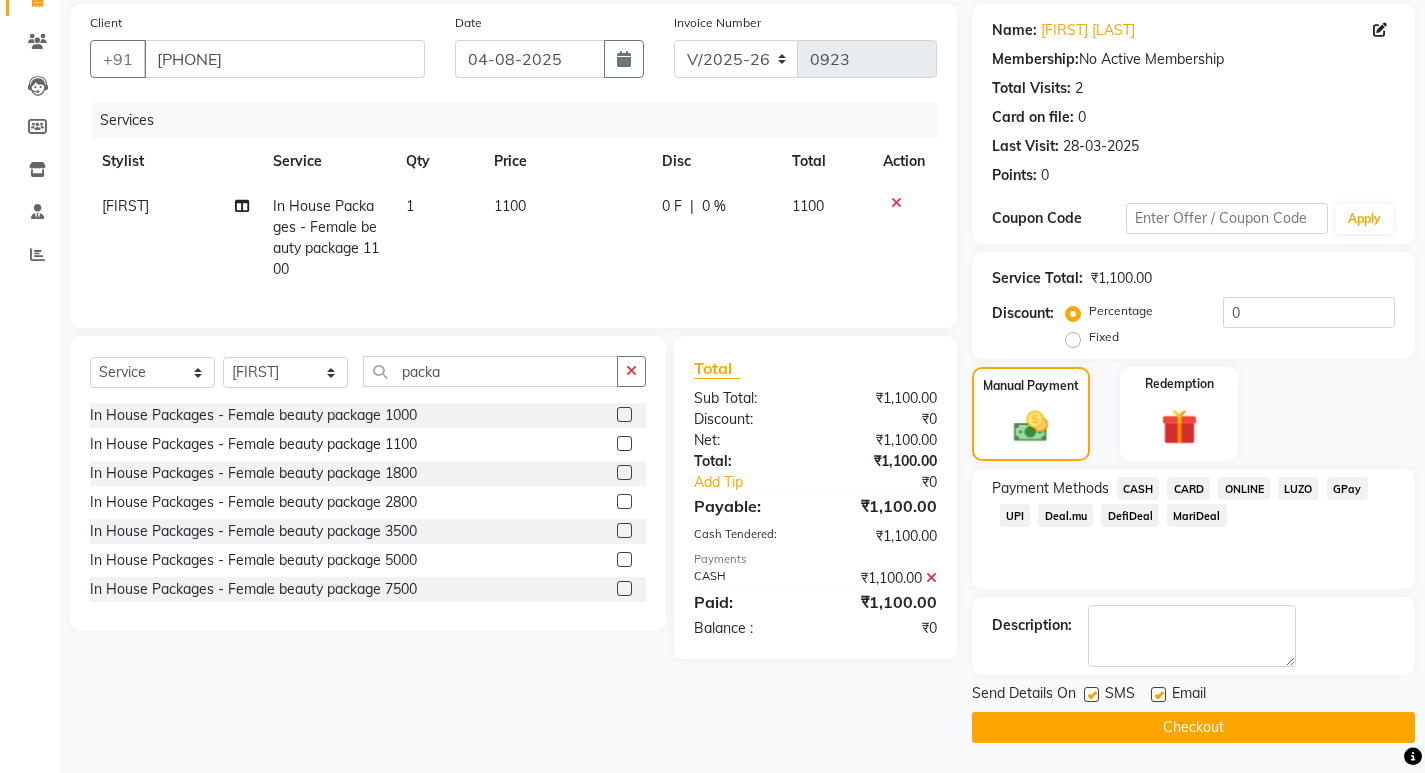 click on "Checkout" 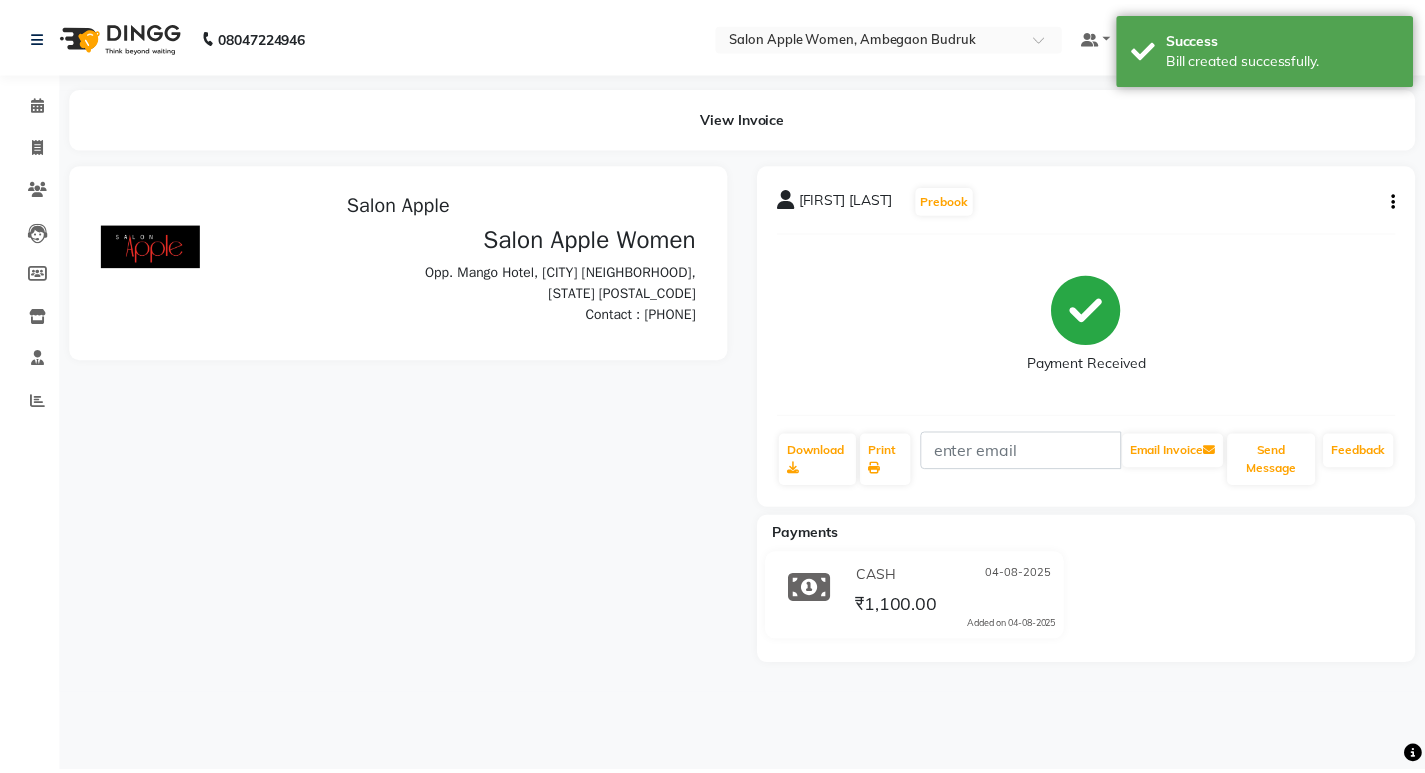 scroll, scrollTop: 0, scrollLeft: 0, axis: both 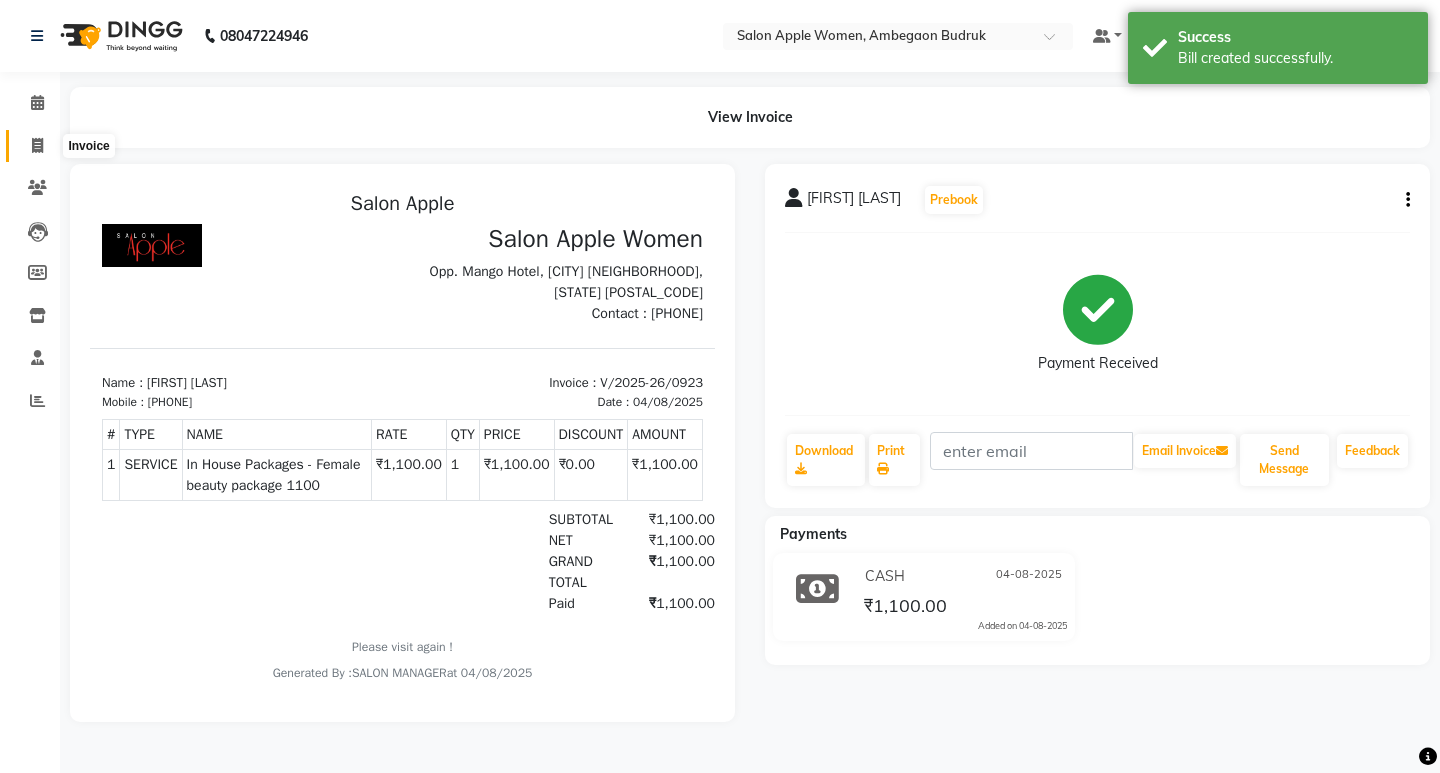 click 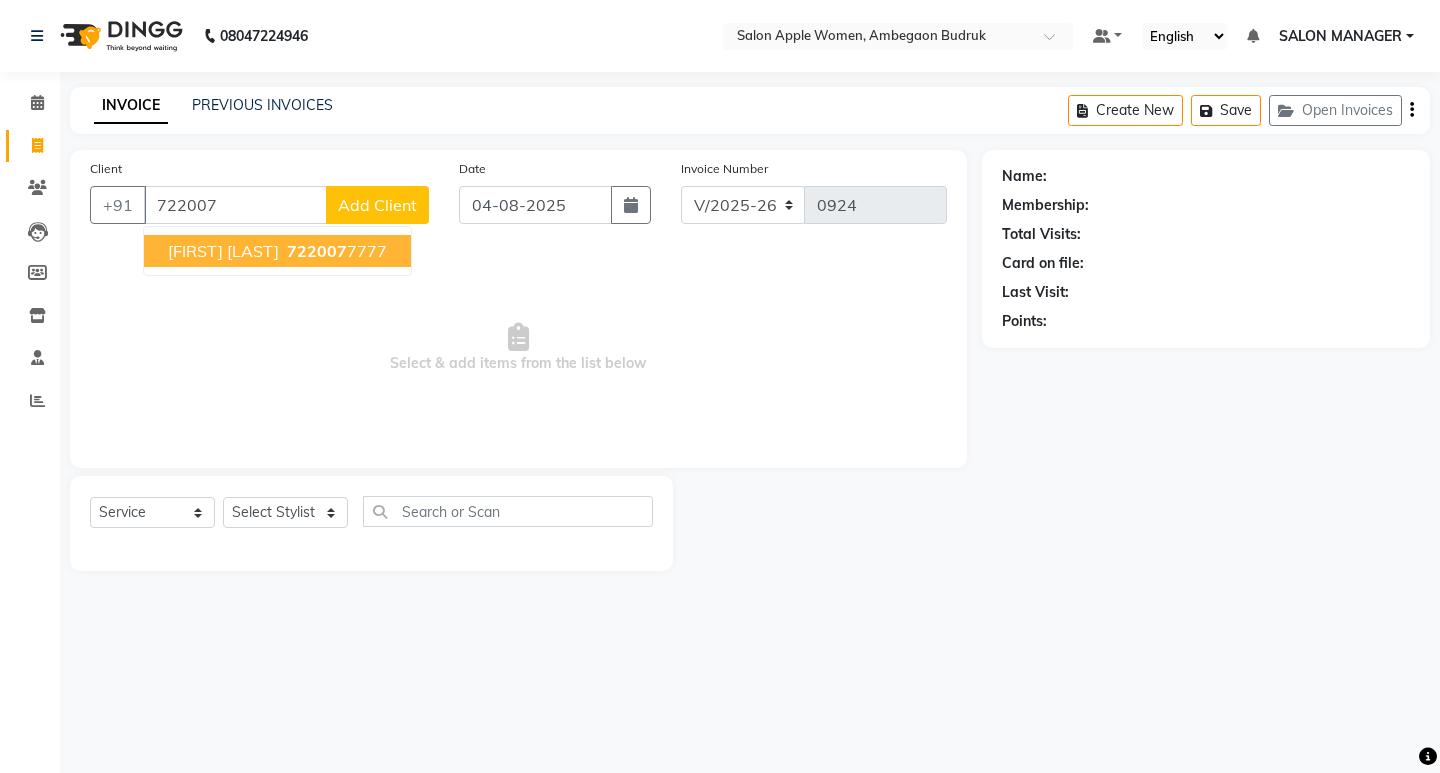 click on "[FIRST] [LAST] [POSTAL_CODE] [PHONE]" at bounding box center (277, 251) 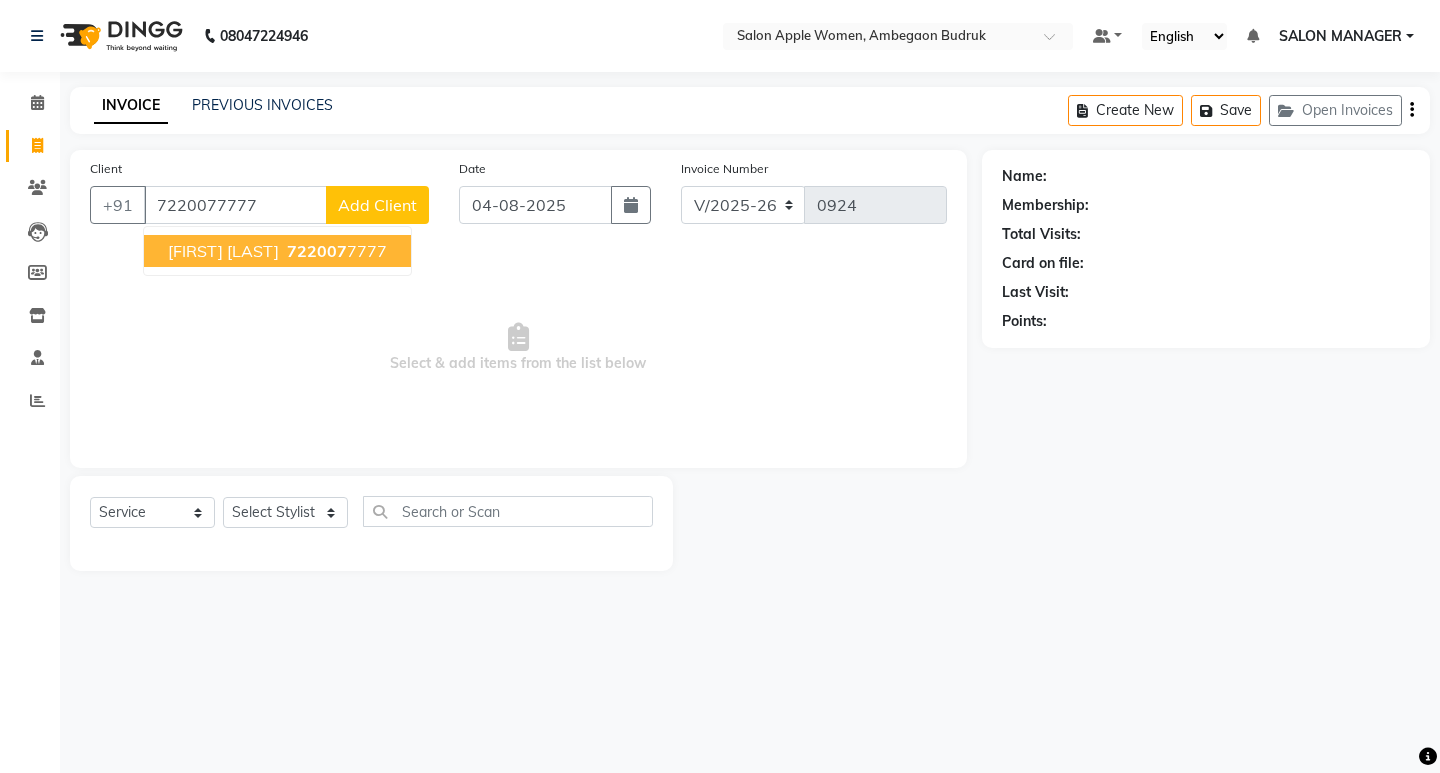 type on "7220077777" 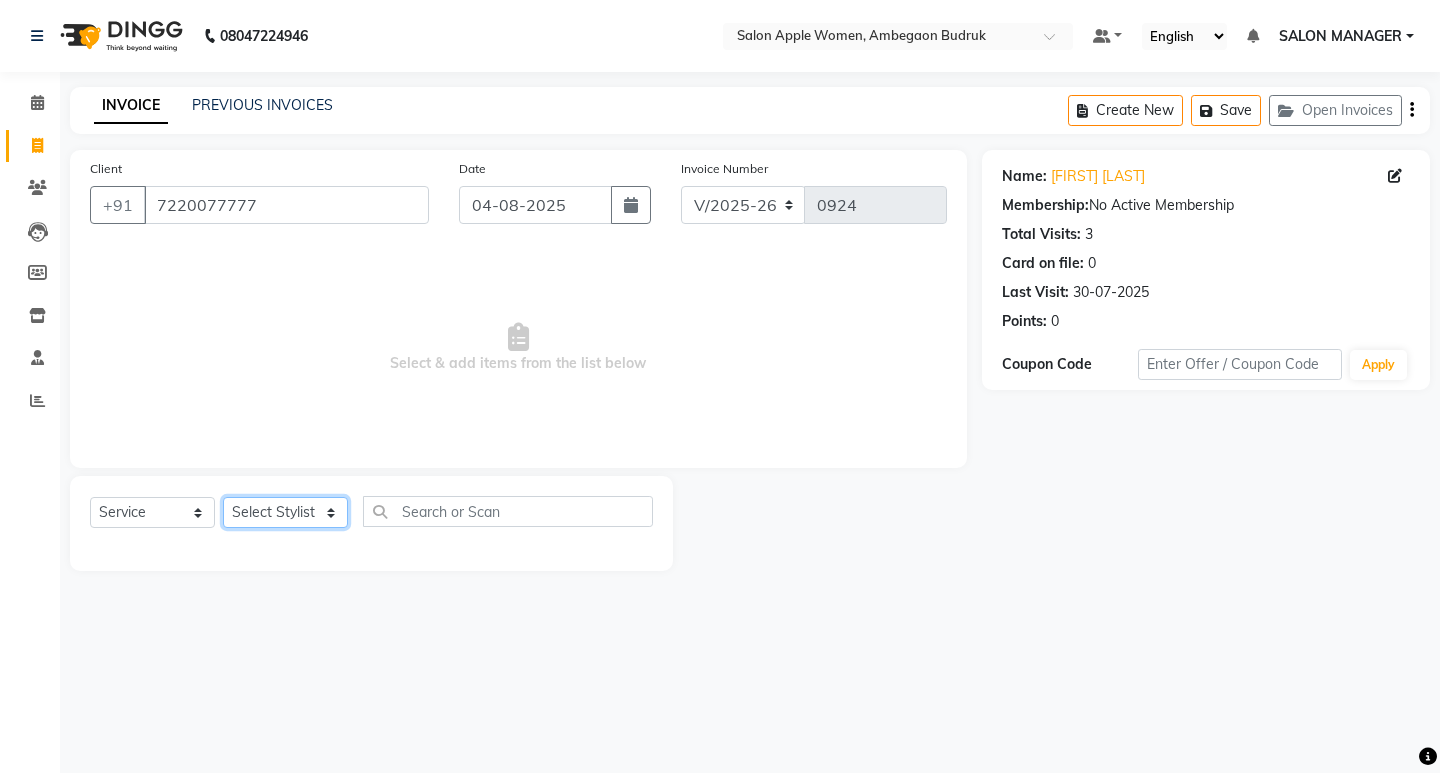 click on "Select Stylist Asmita DNYANESH GAURI Onwer Priyanka Manager PUSHPA SALON MANAGER SALON MANAGER" 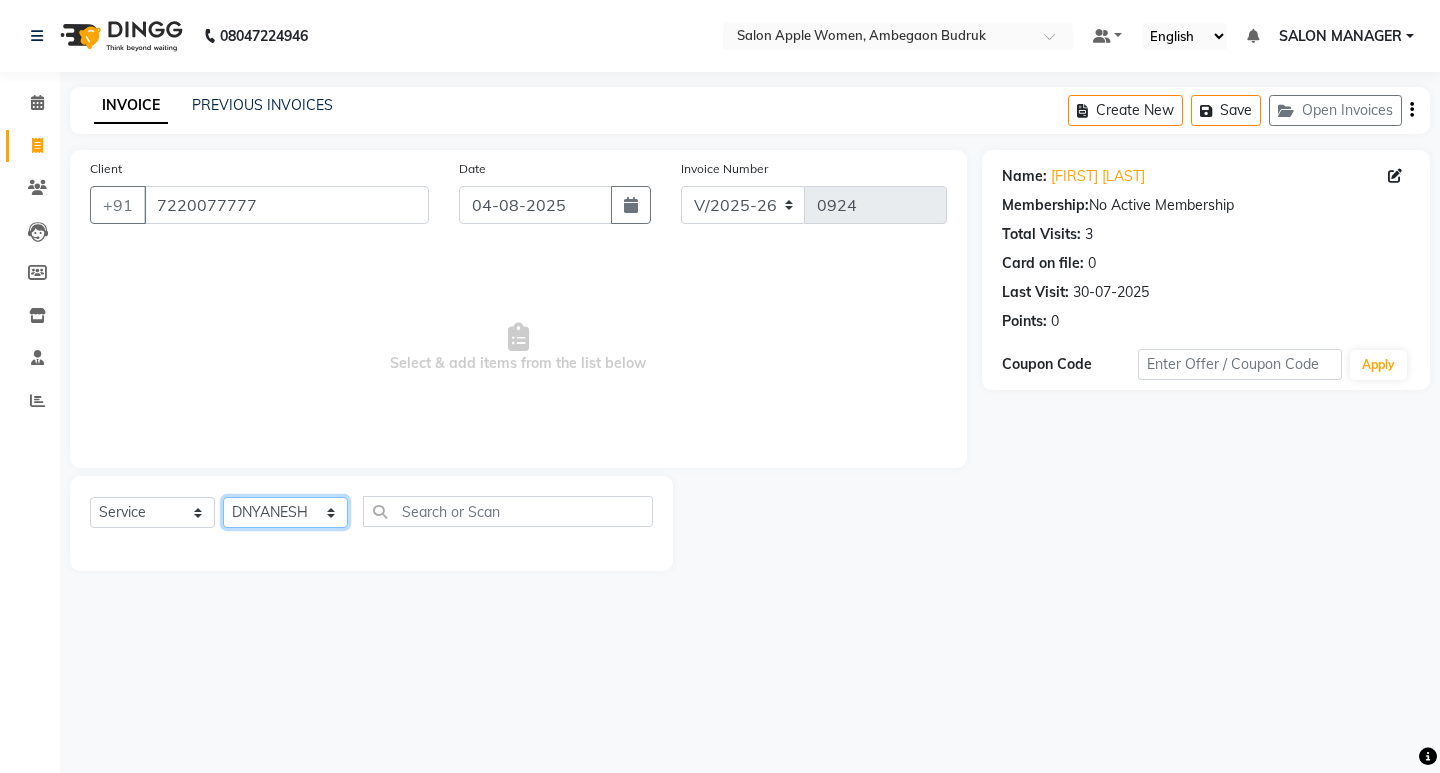 click on "Select Stylist Asmita DNYANESH GAURI Onwer Priyanka Manager PUSHPA SALON MANAGER SALON MANAGER" 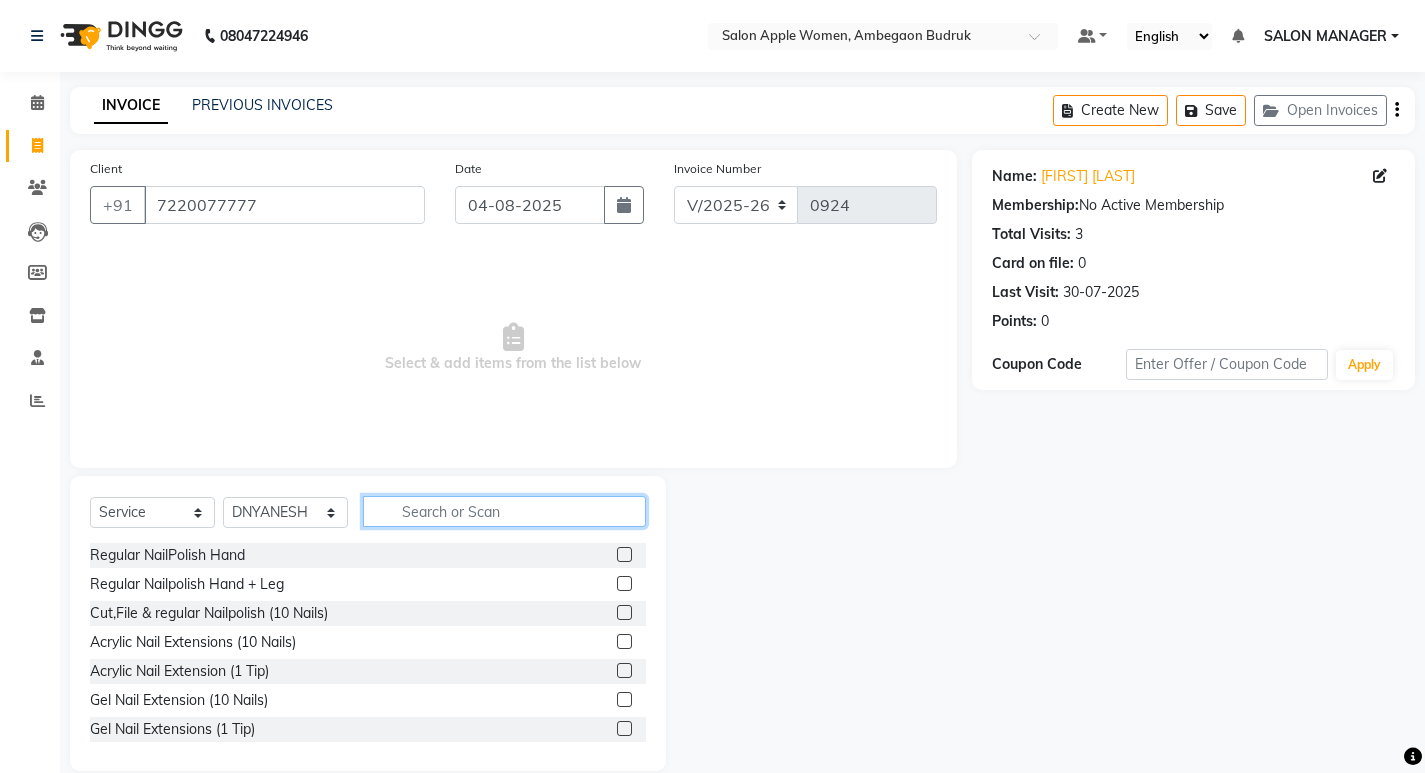 click 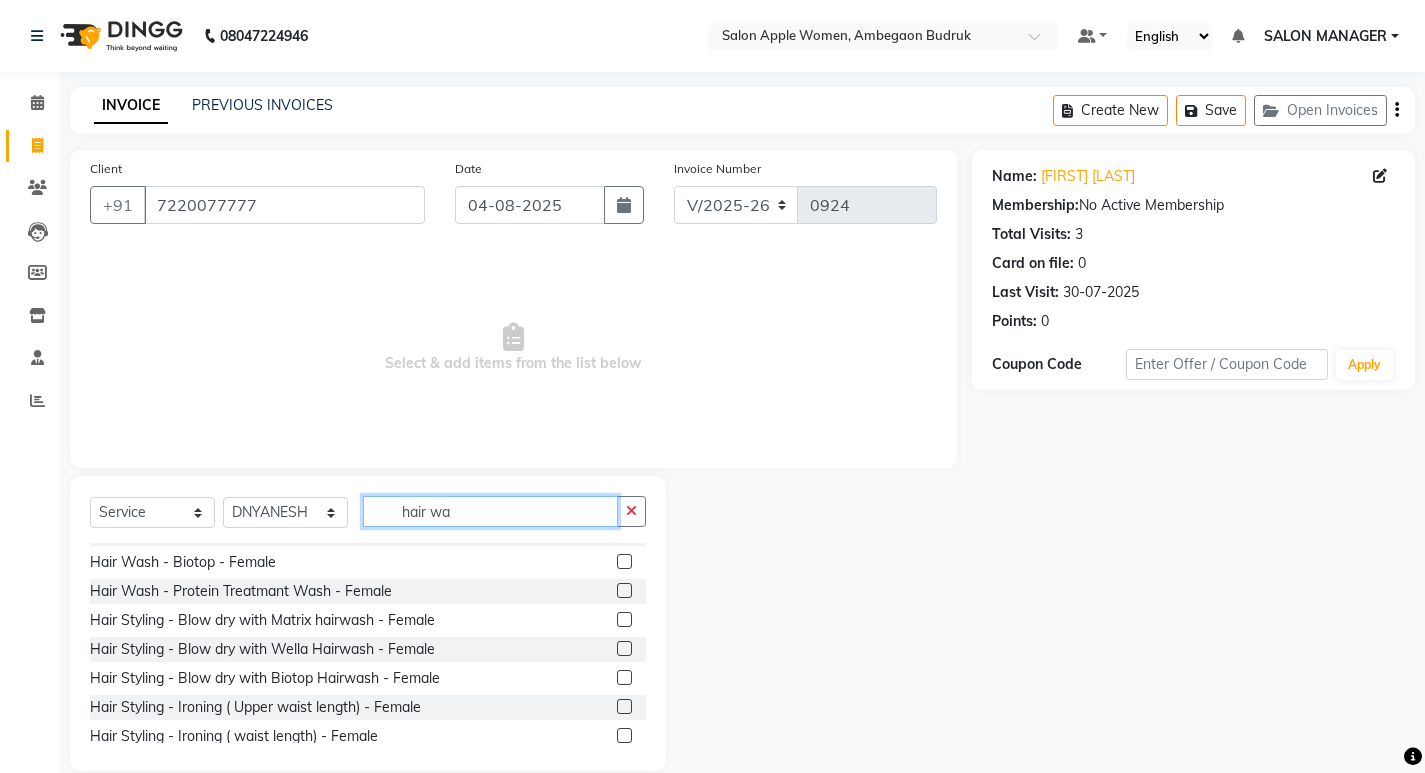 scroll, scrollTop: 120, scrollLeft: 0, axis: vertical 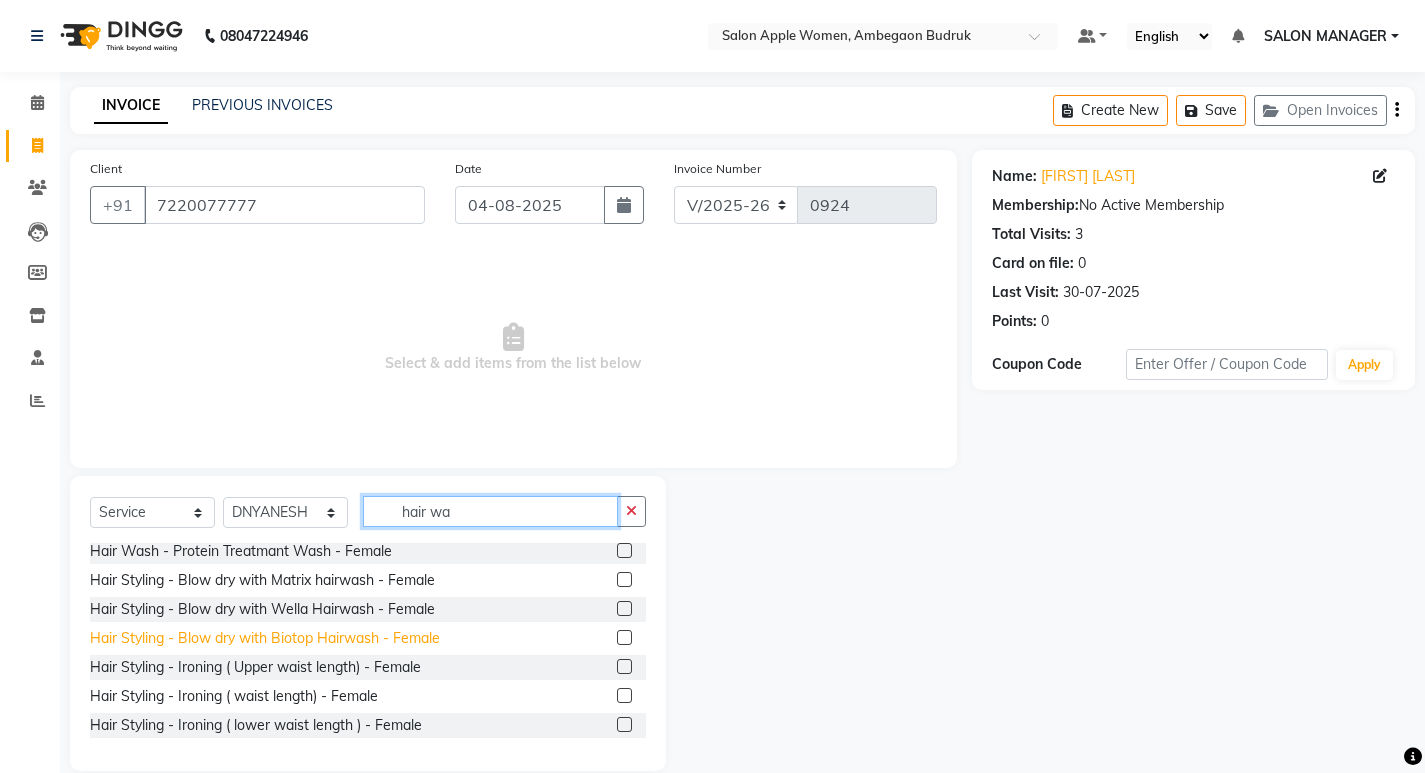 type on "hair wa" 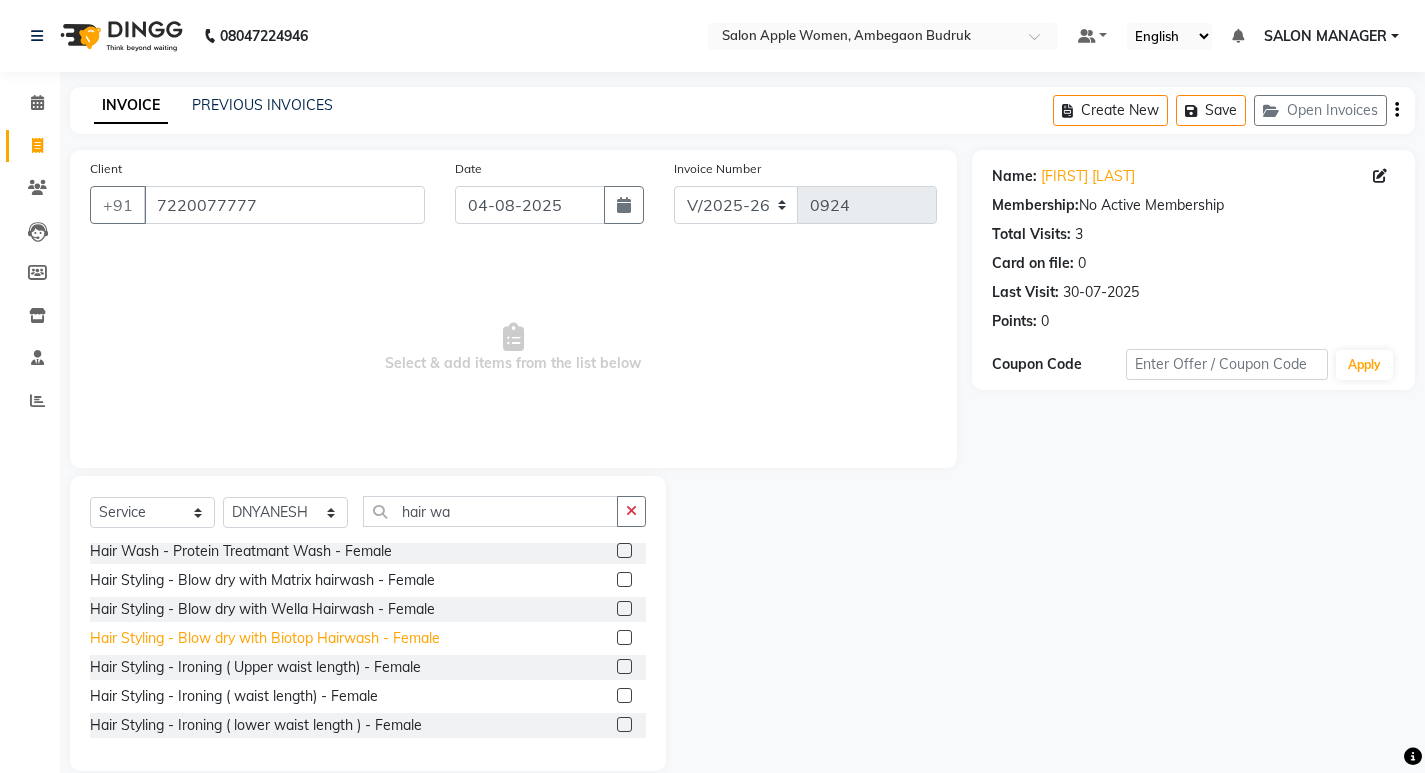 click on "Hair Styling - Blow dry with Biotop Hairwash - Female" 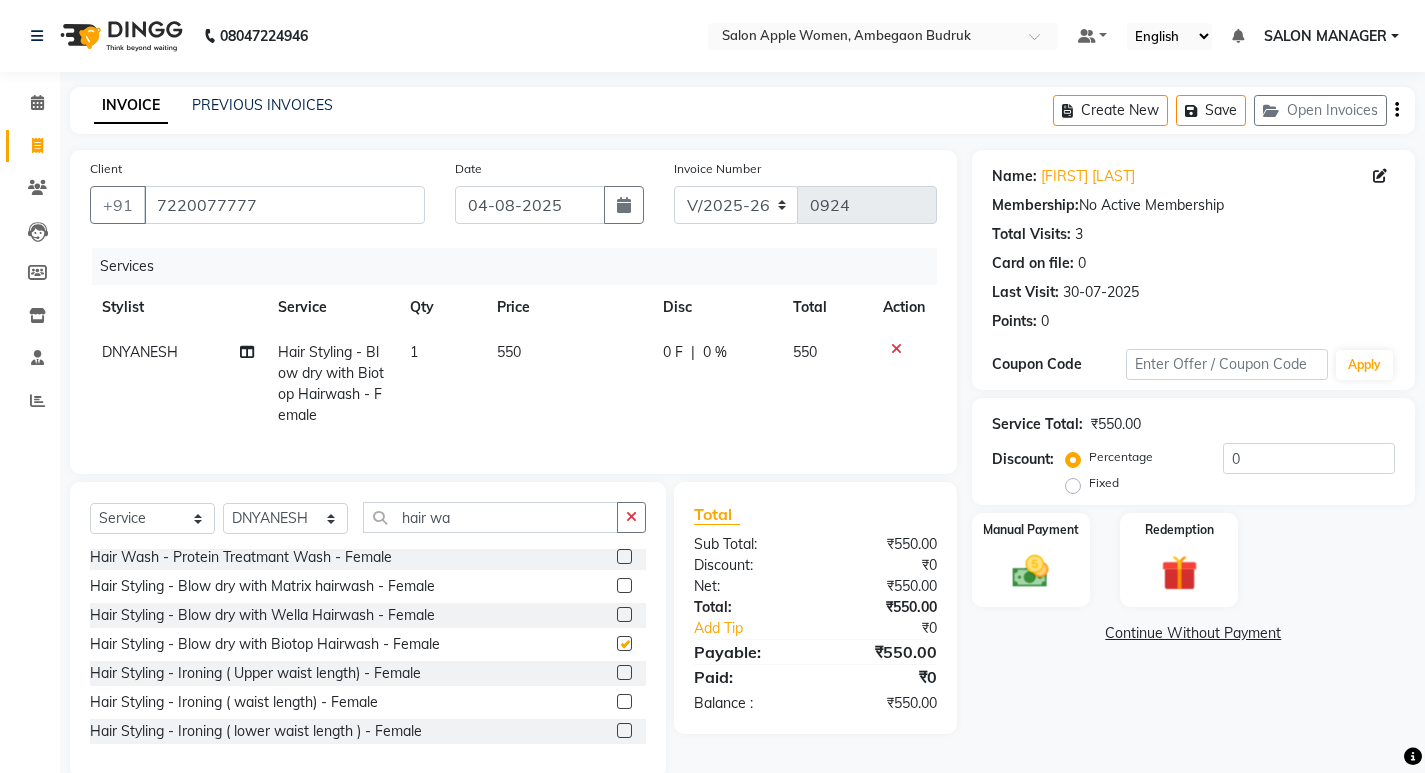 checkbox on "false" 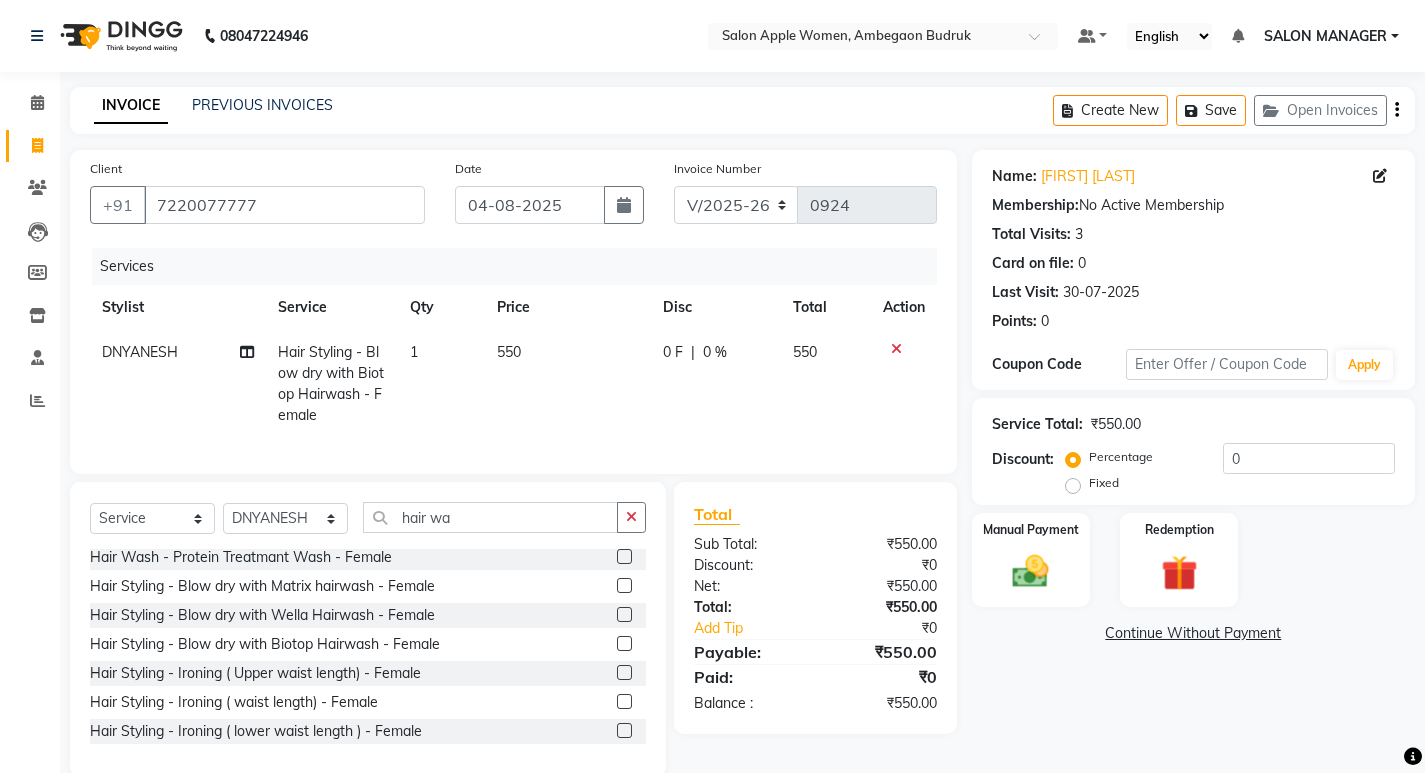 scroll, scrollTop: 49, scrollLeft: 0, axis: vertical 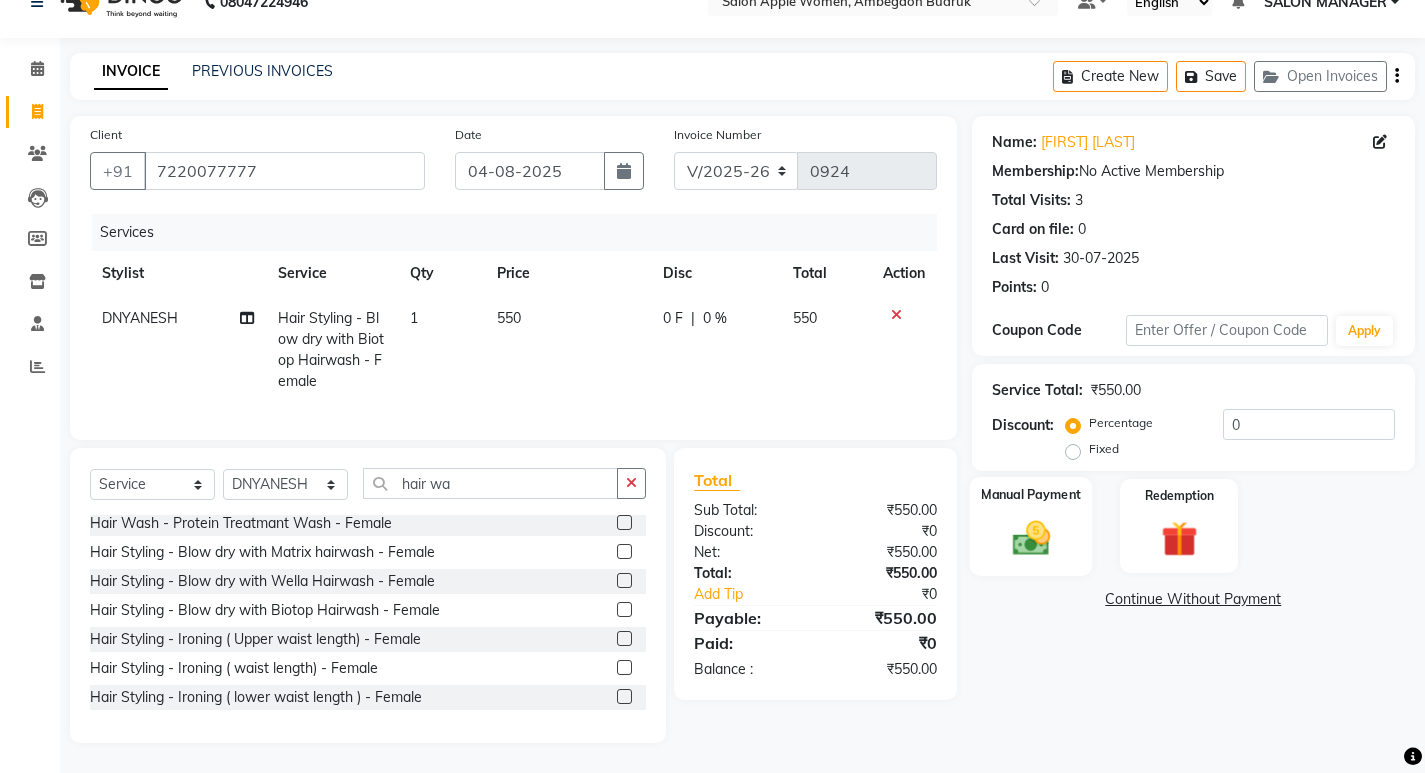 click on "Manual Payment" 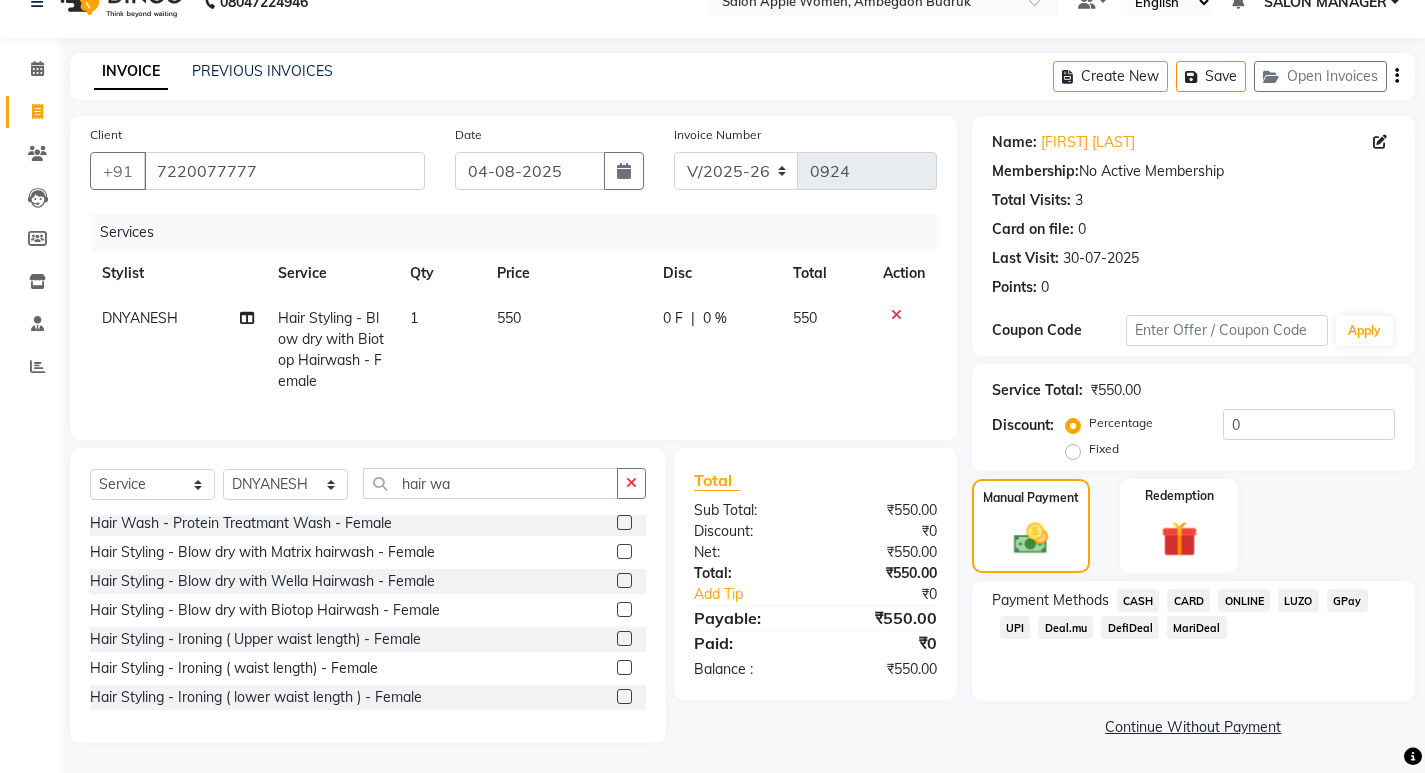 click on "ONLINE" 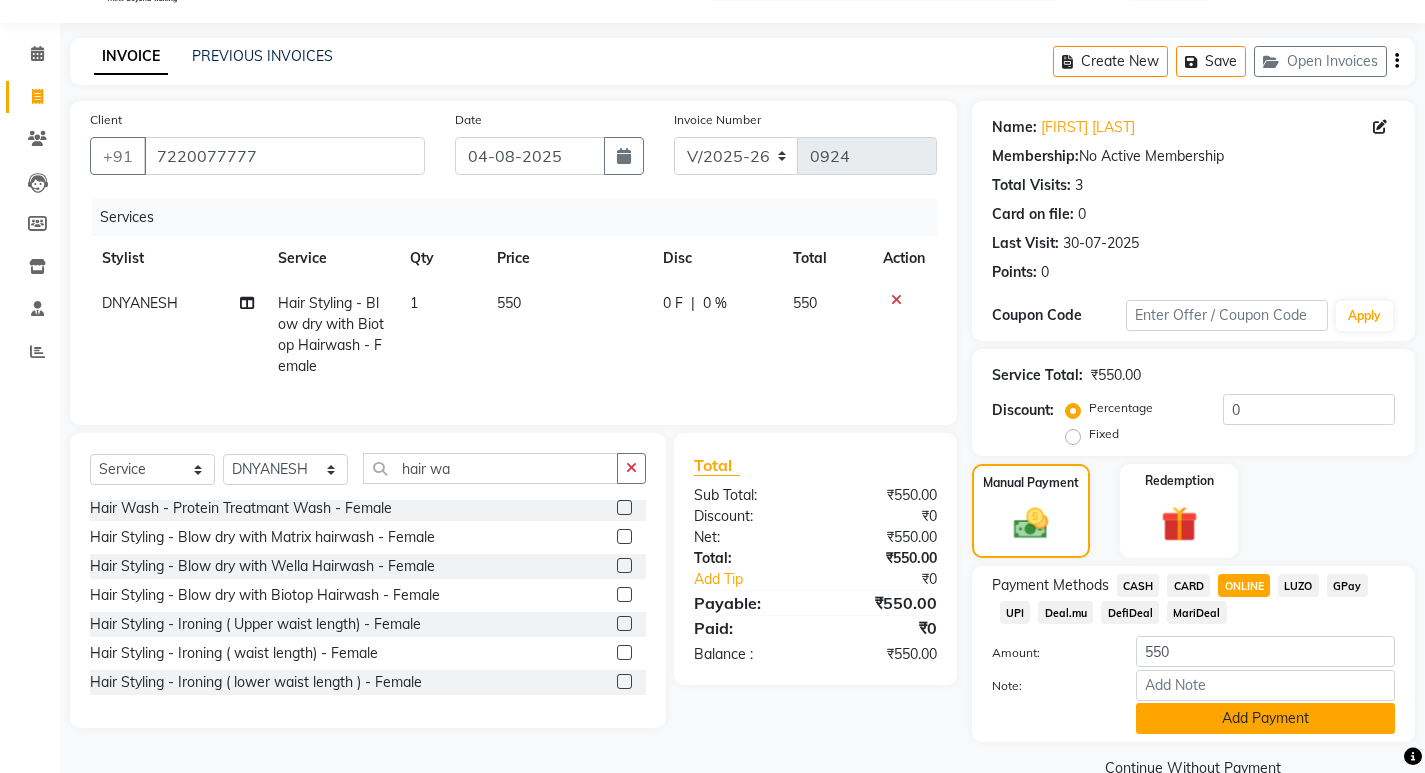 click on "Add Payment" 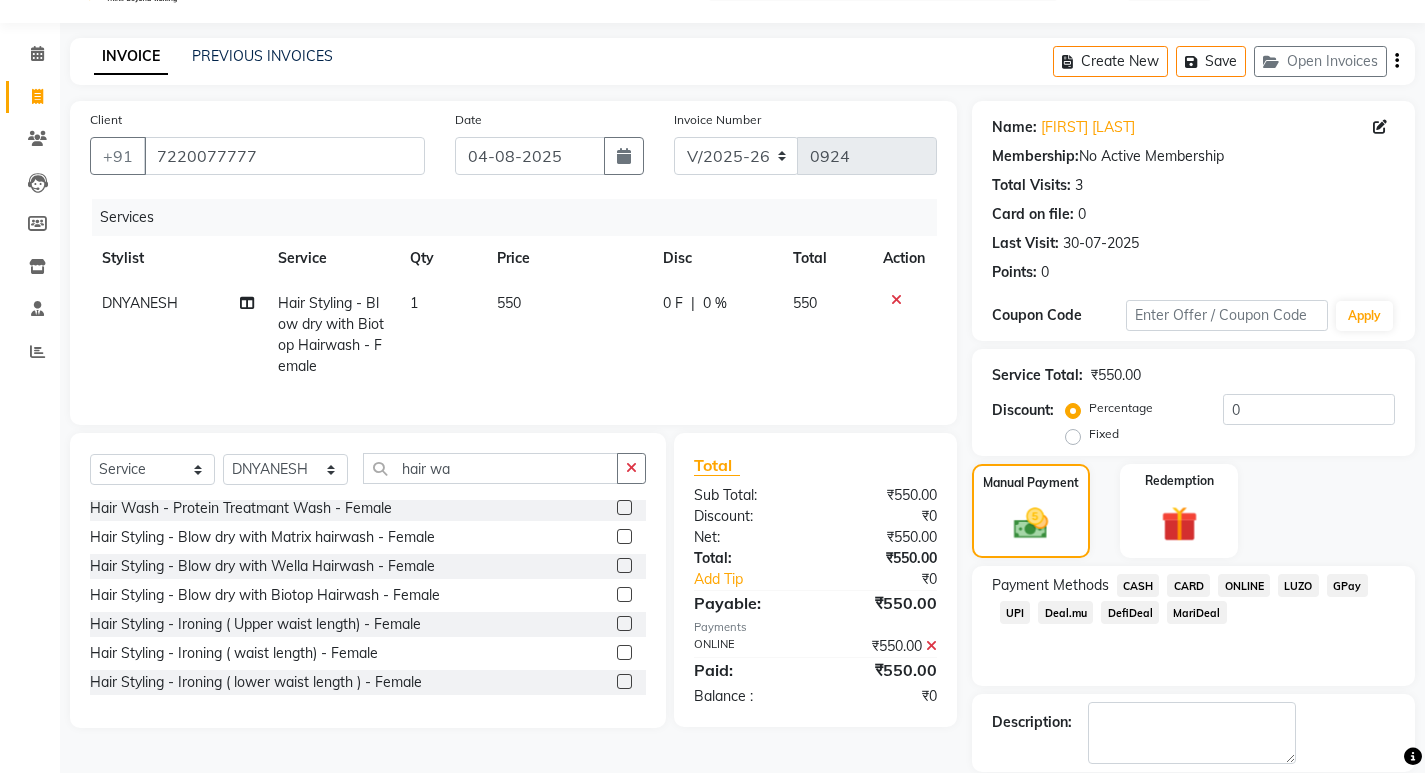 scroll, scrollTop: 146, scrollLeft: 0, axis: vertical 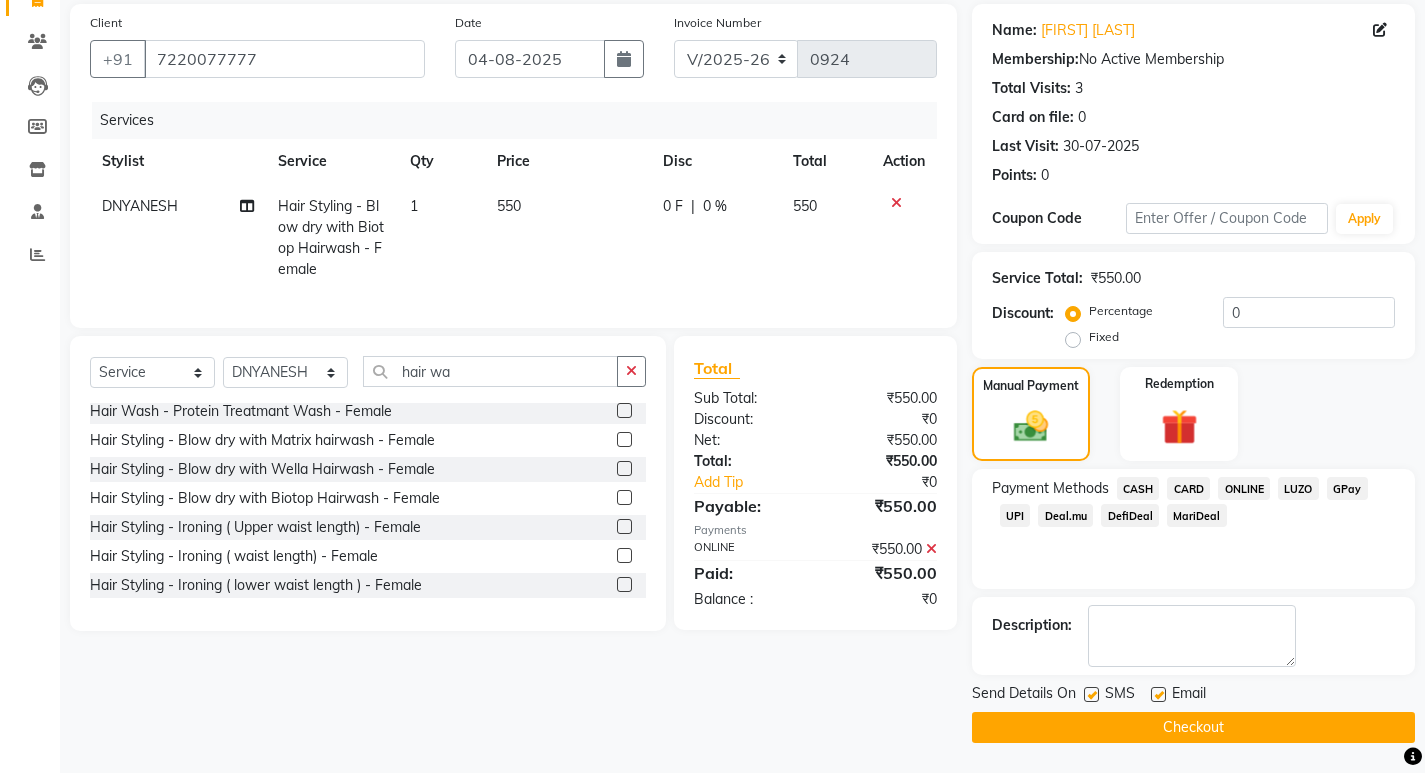click on "Checkout" 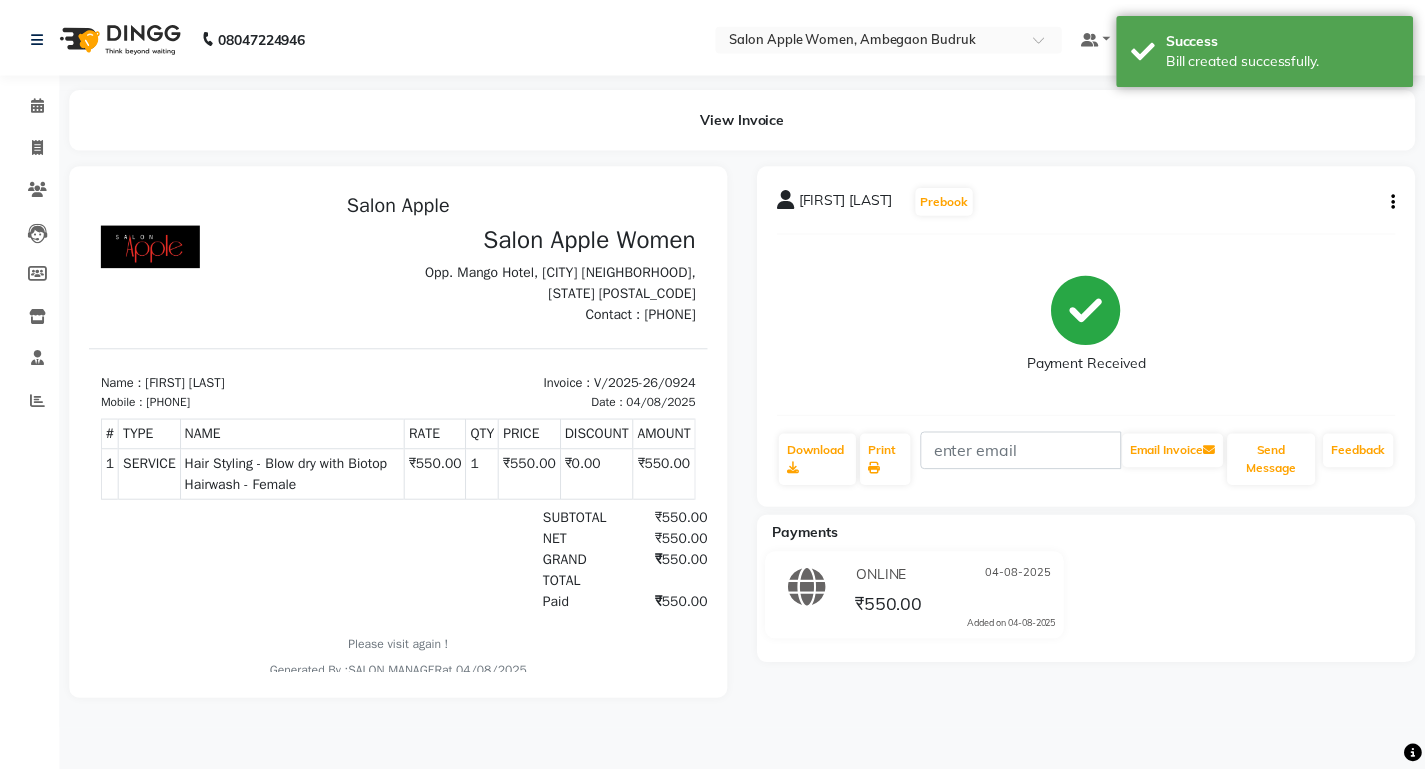 scroll, scrollTop: 0, scrollLeft: 0, axis: both 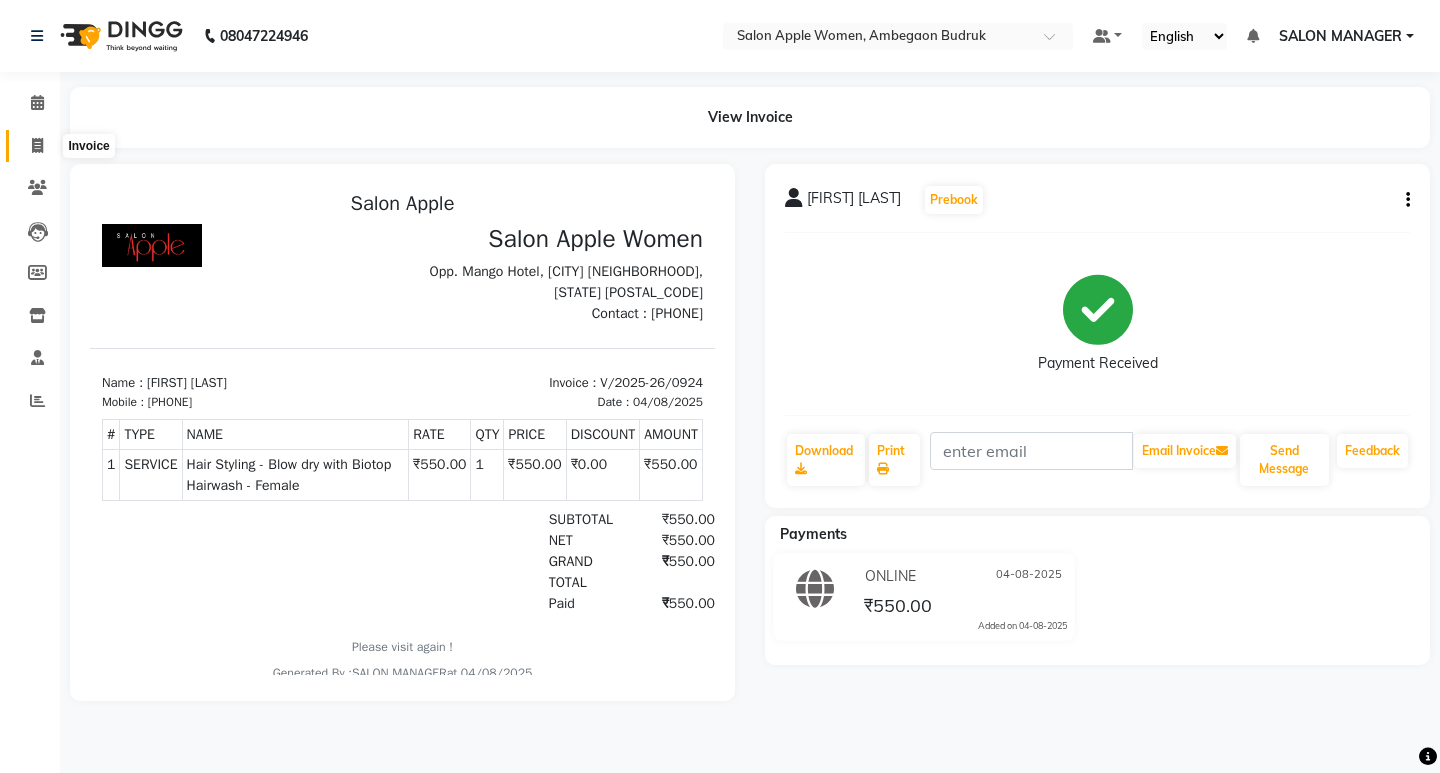 click 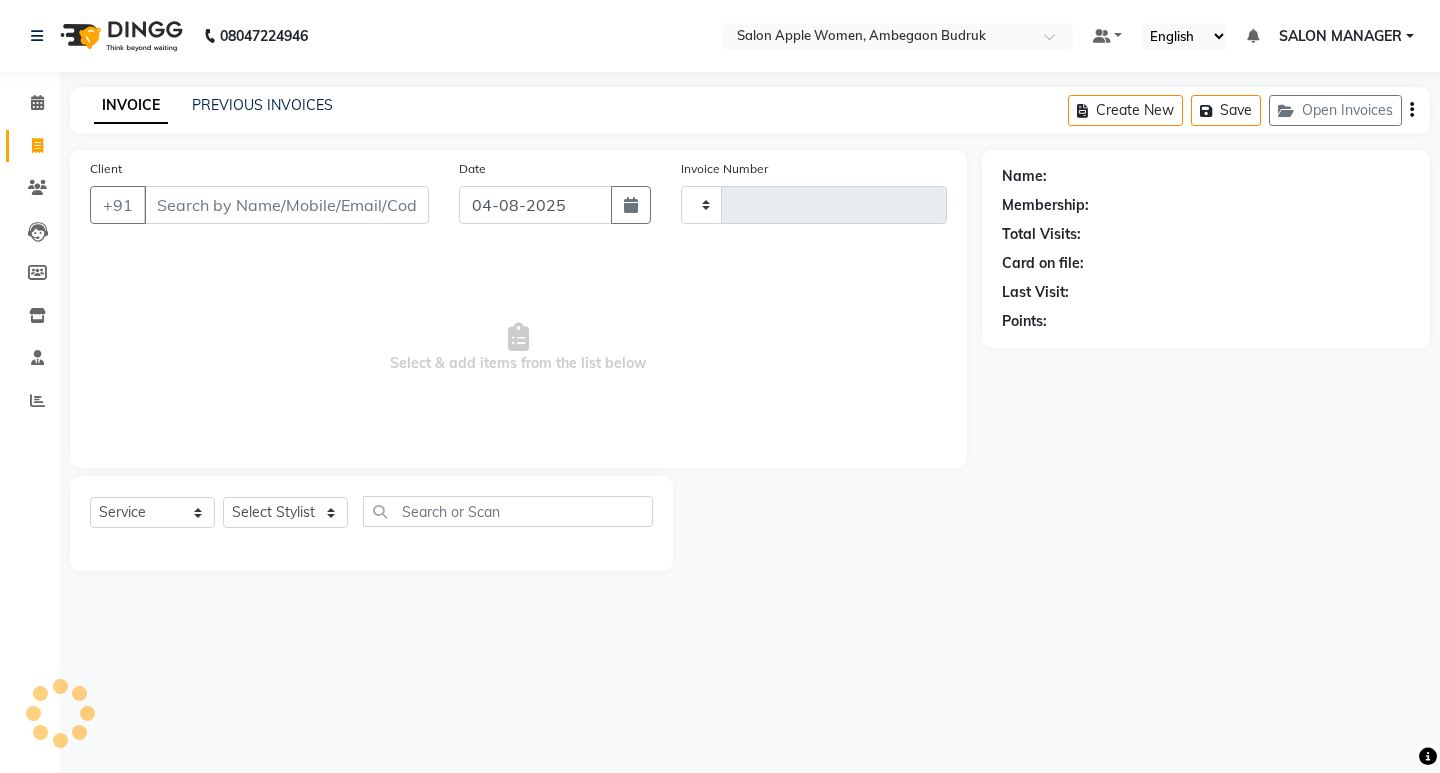 type on "0925" 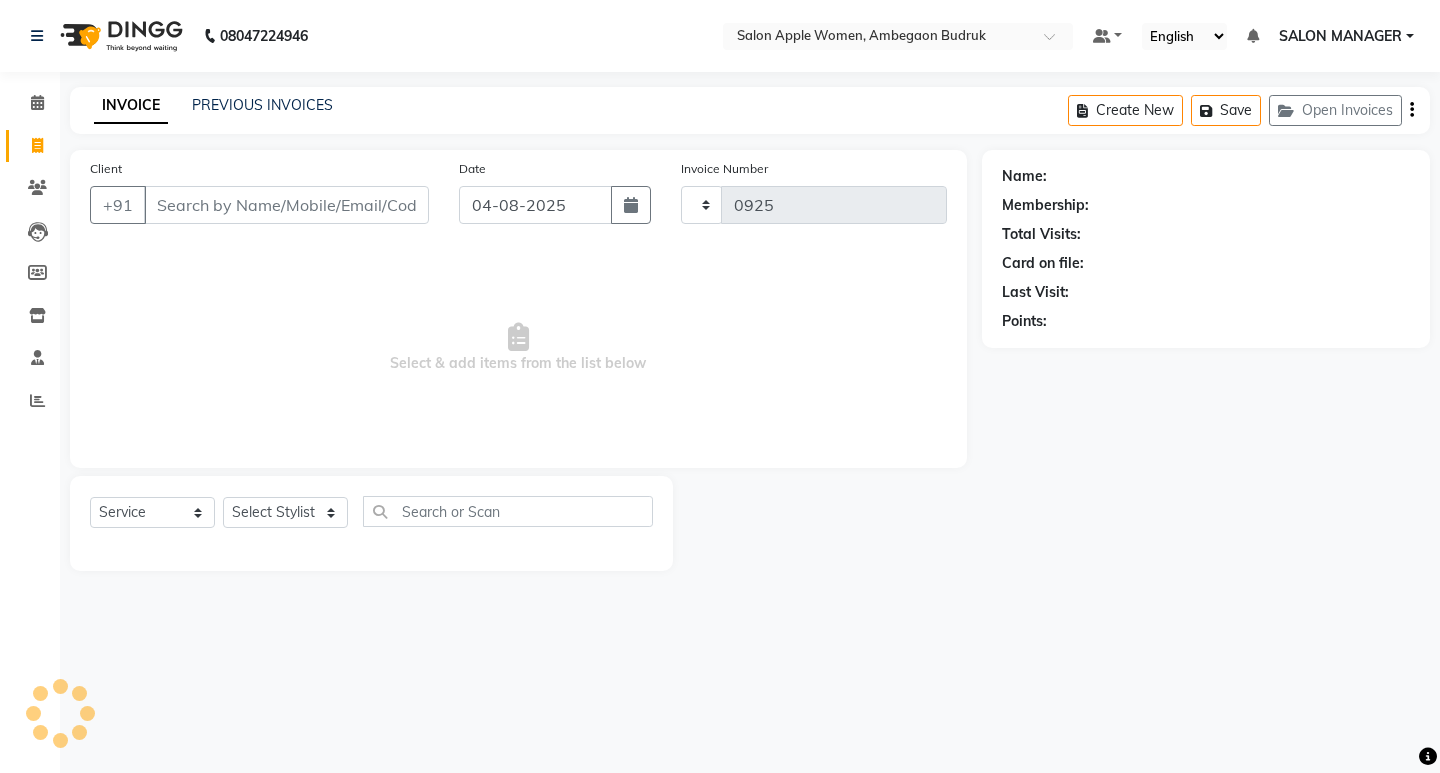 select on "6277" 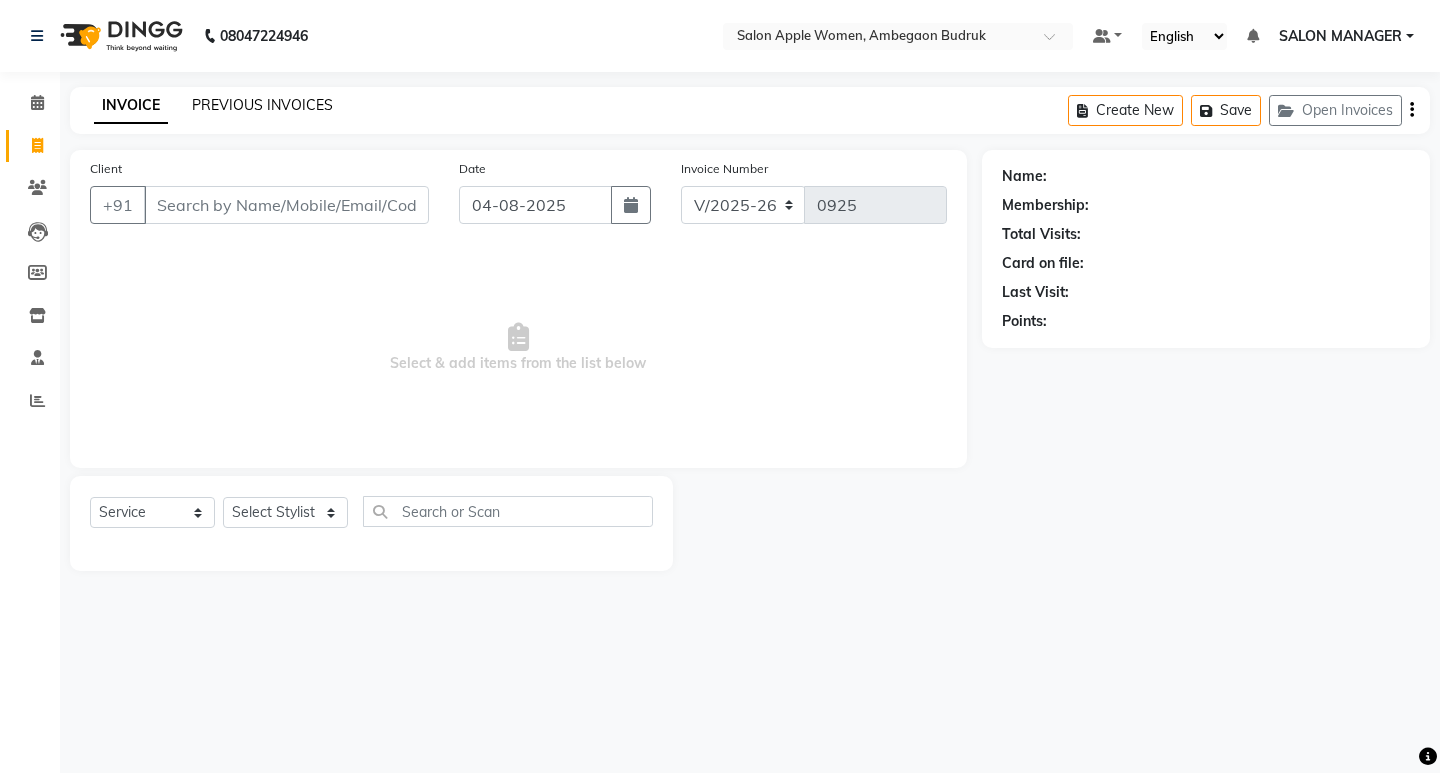 click on "PREVIOUS INVOICES" 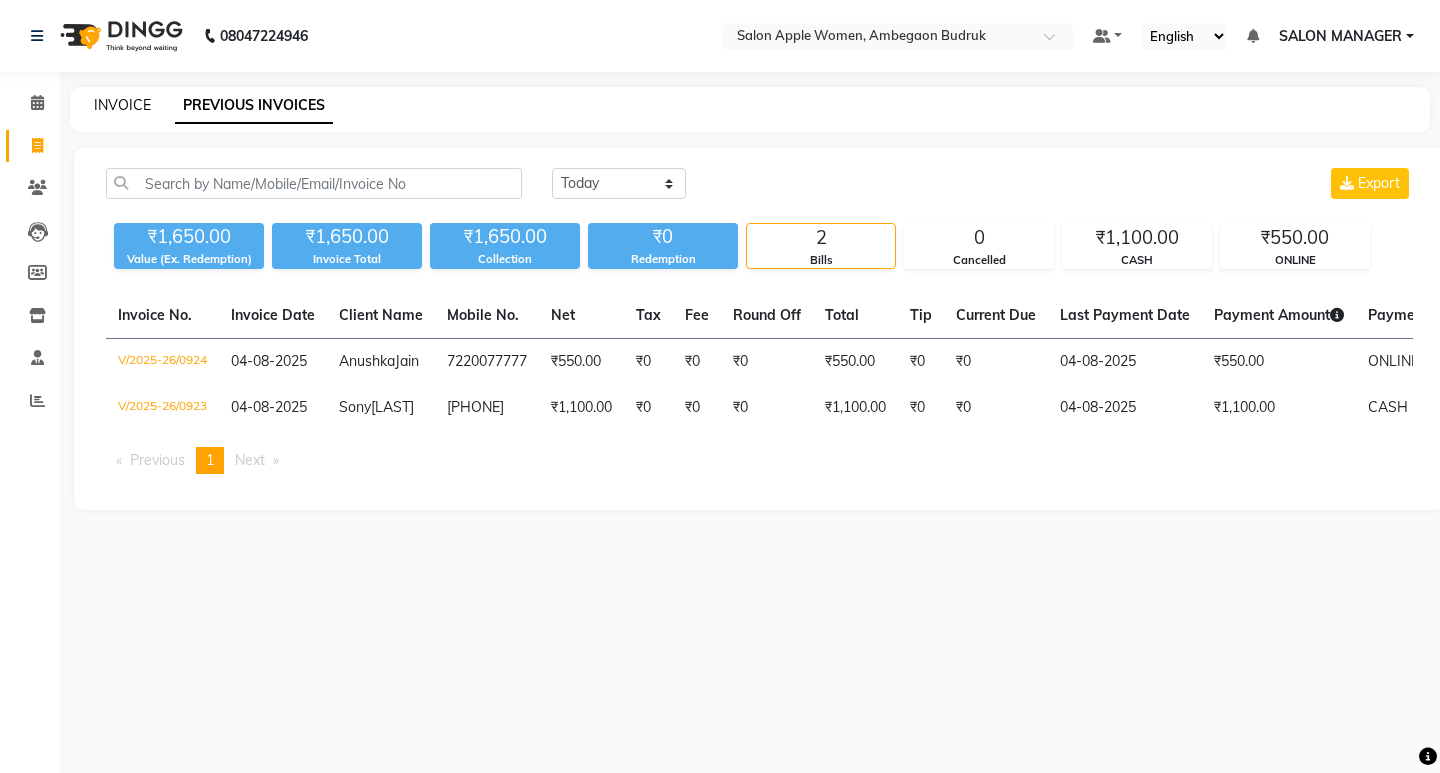 click on "INVOICE" 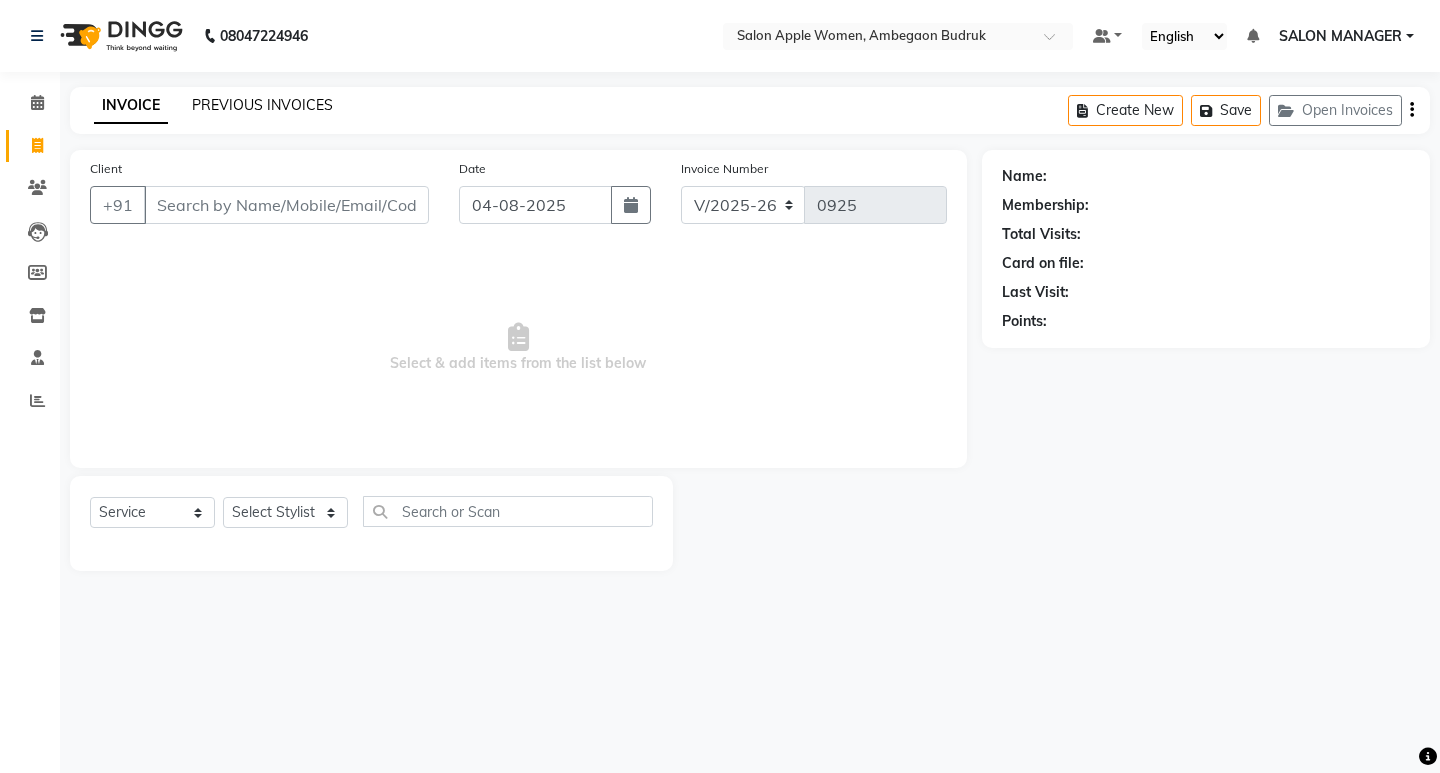 click on "PREVIOUS INVOICES" 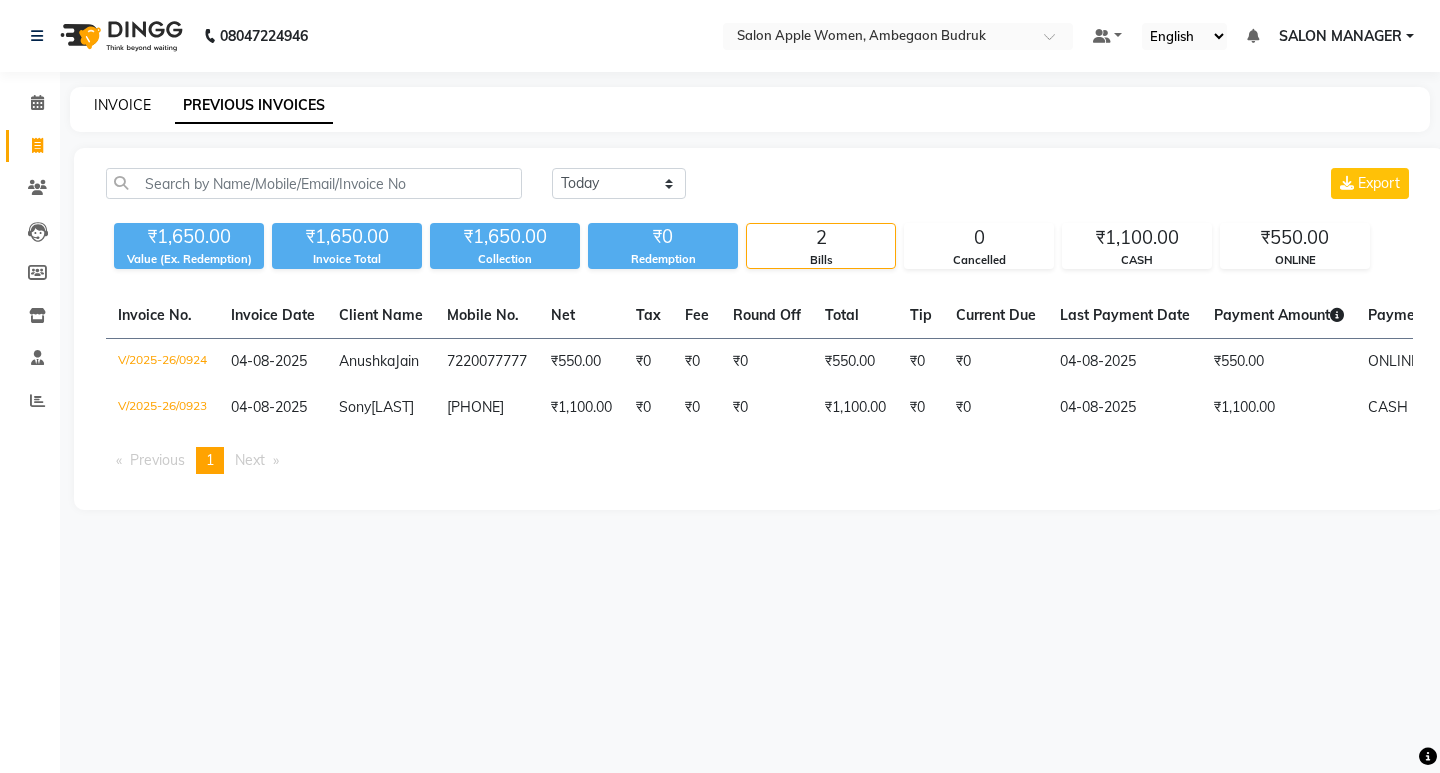 click on "INVOICE" 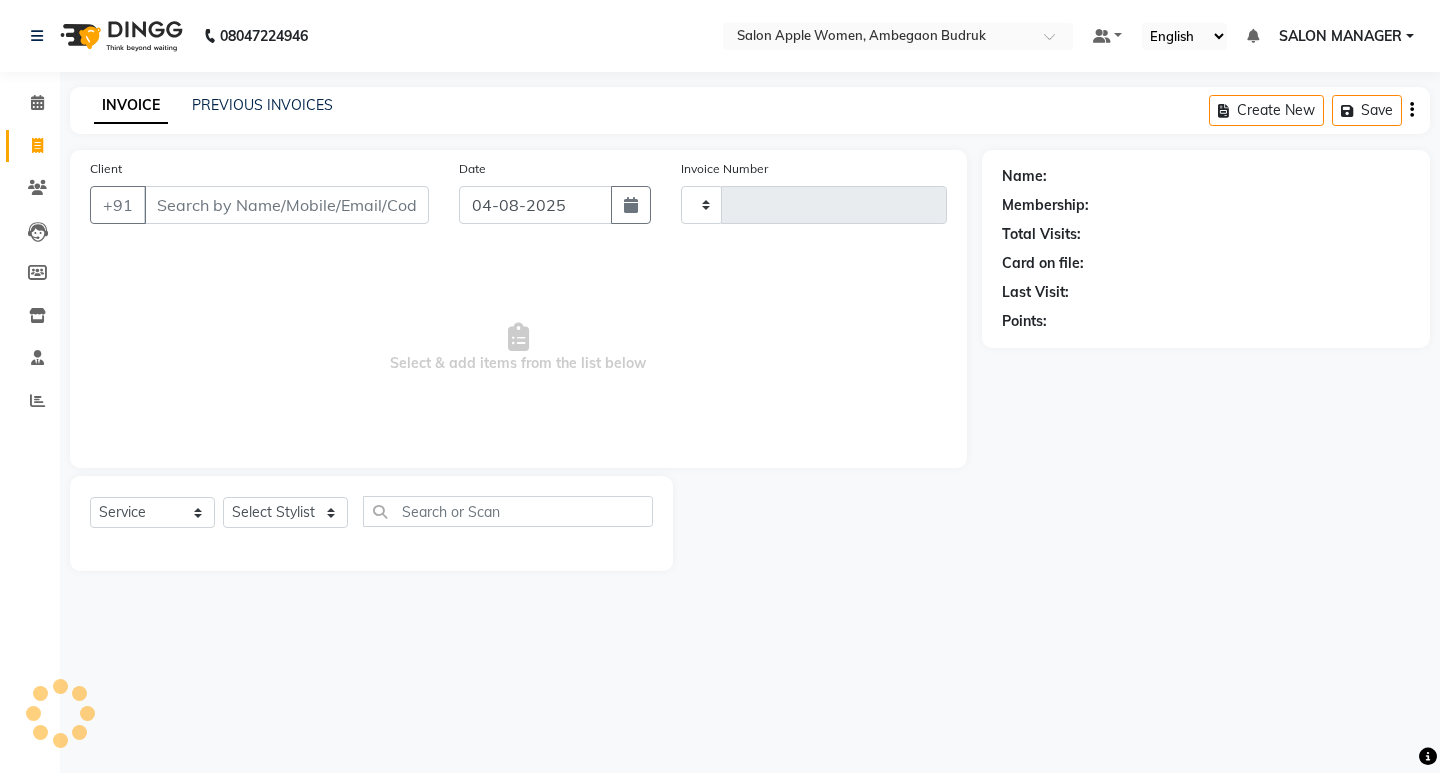 type on "0925" 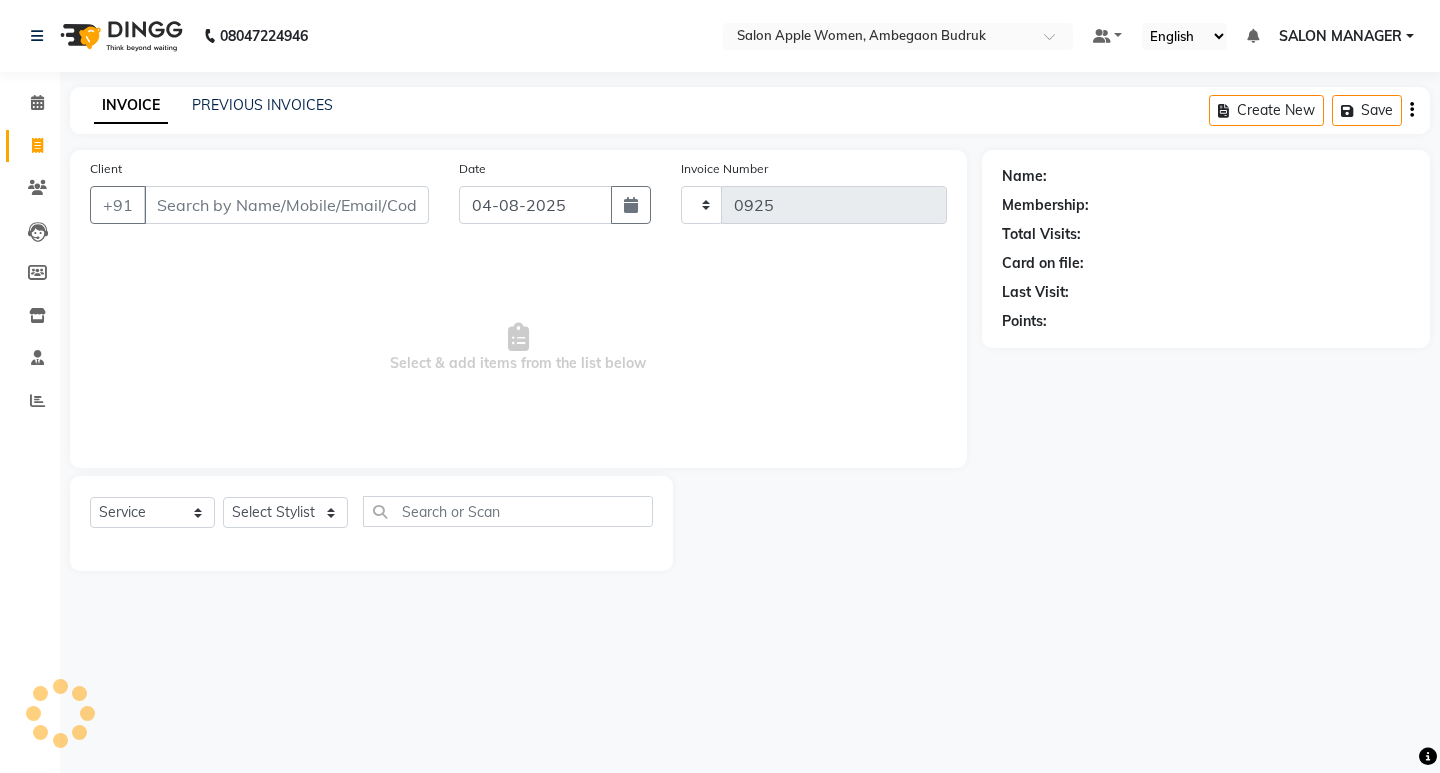 select on "6277" 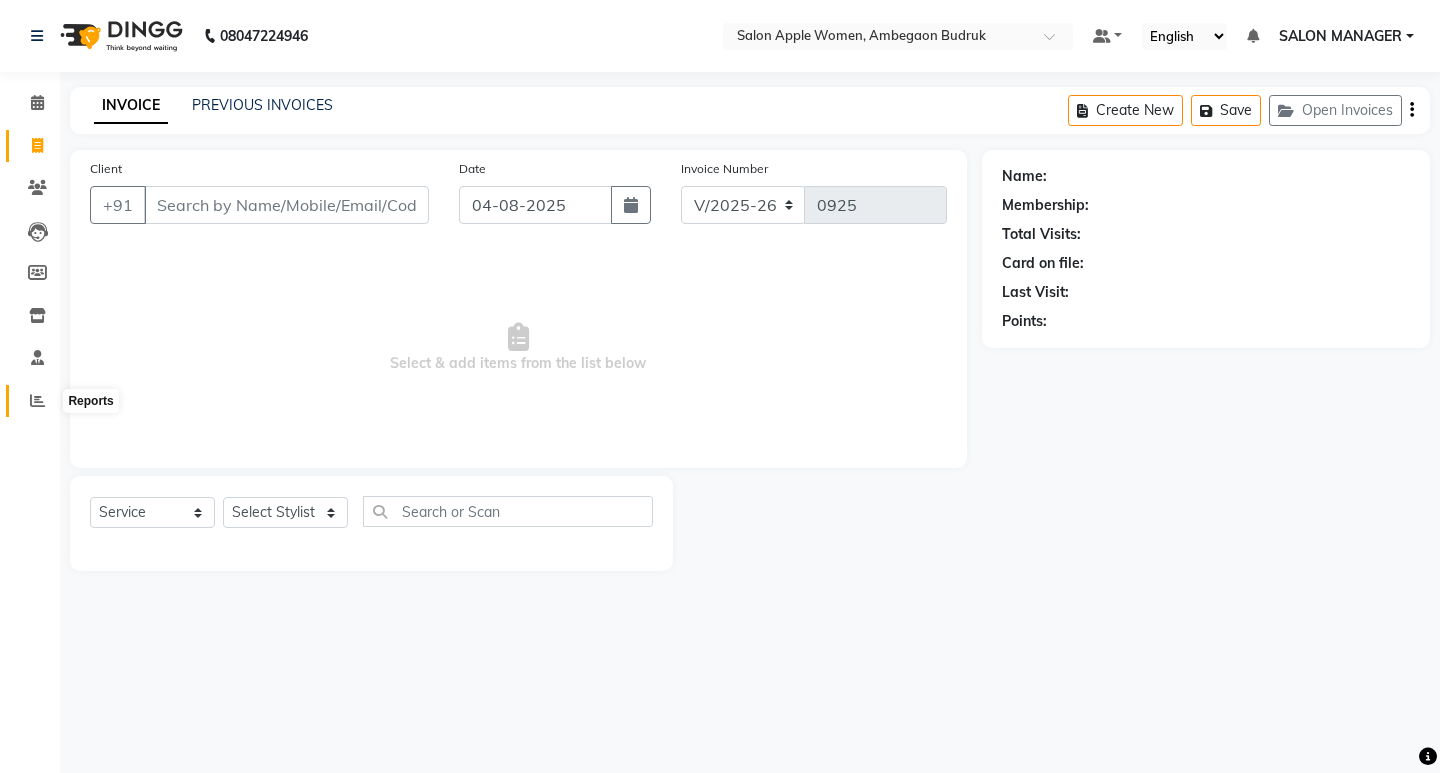 click 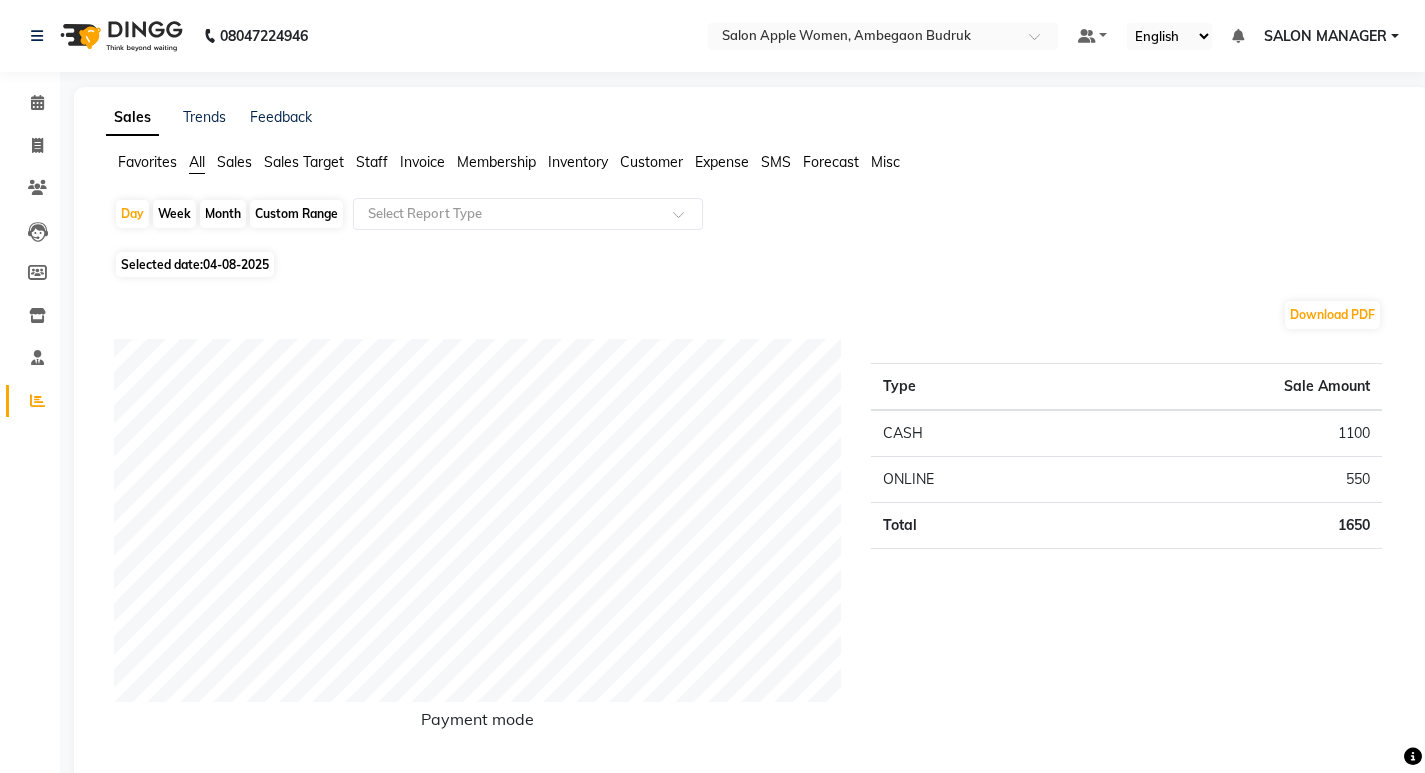 click on "Sales" 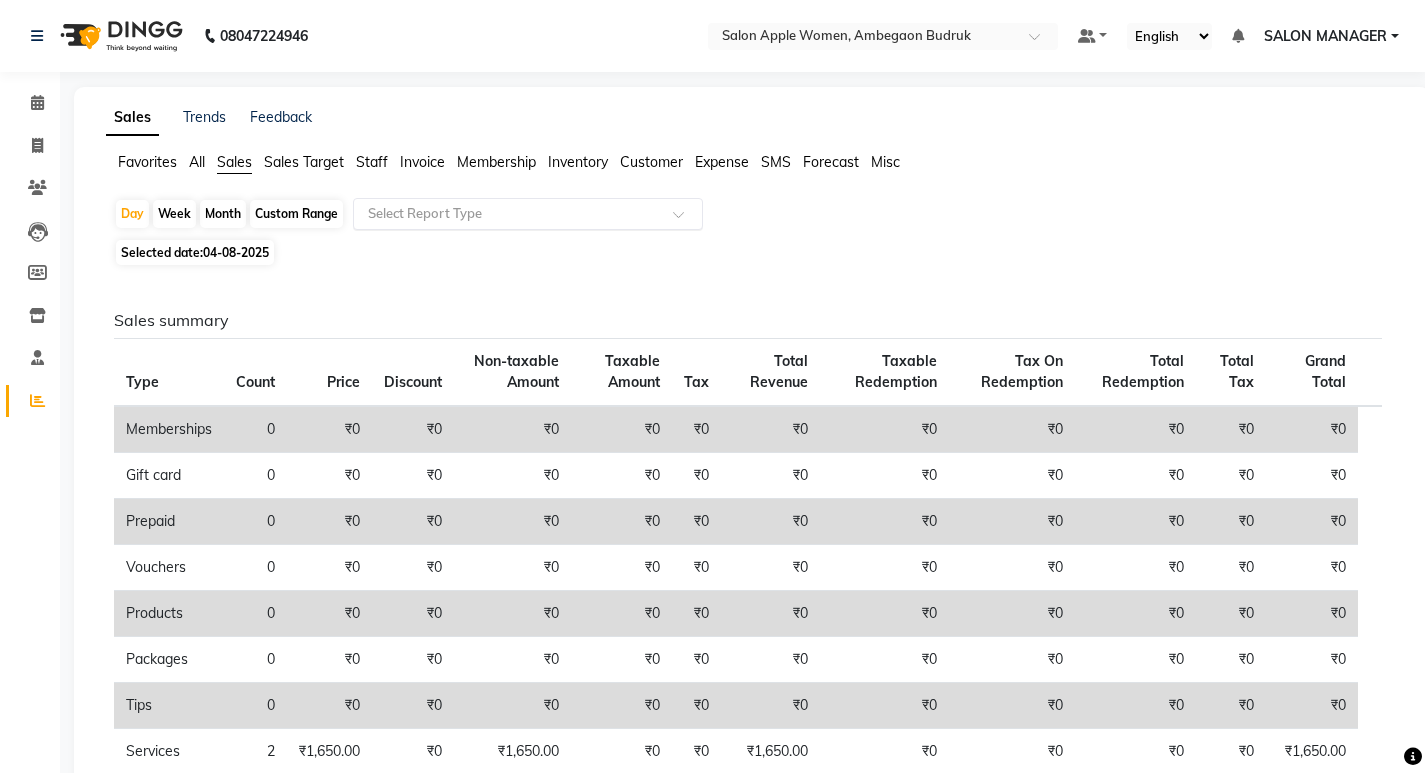 click 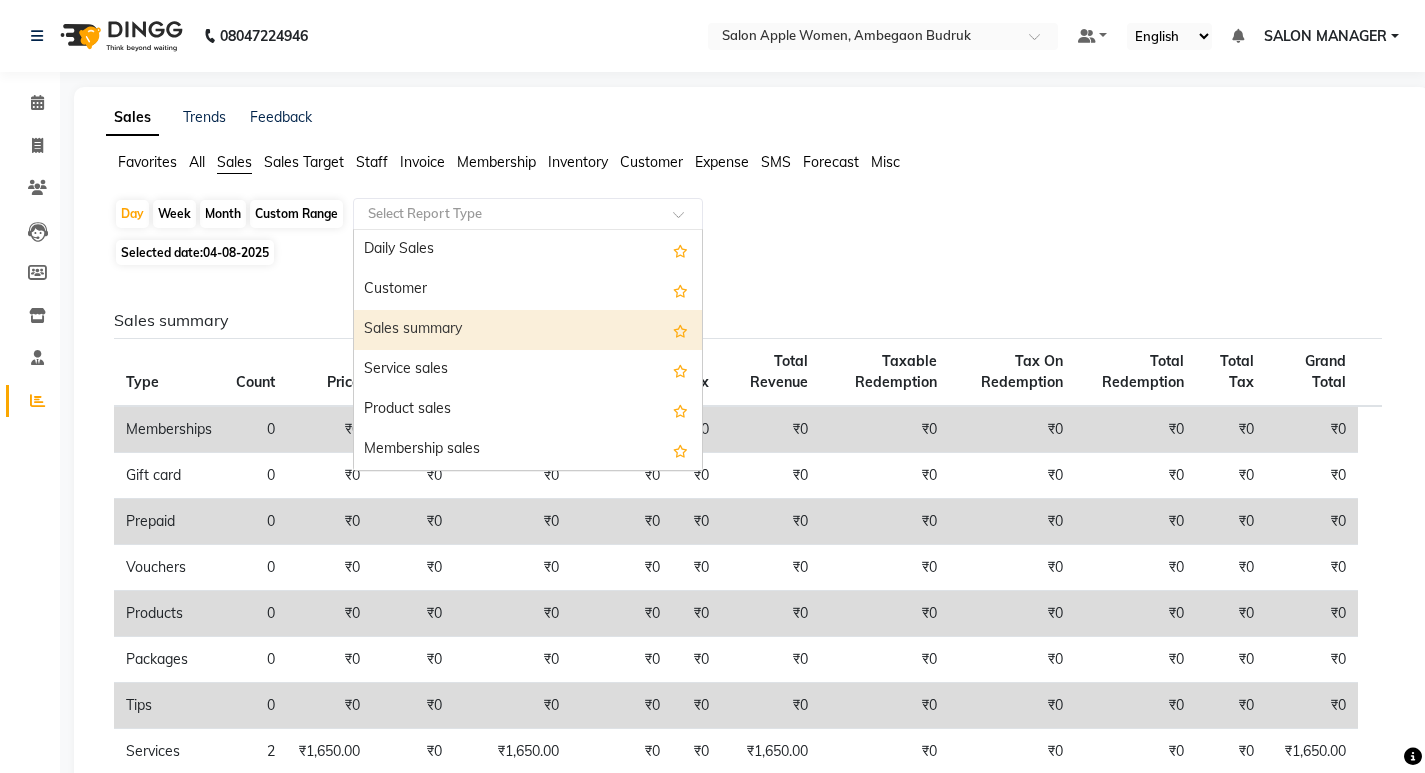 click on "Sales summary" at bounding box center (528, 330) 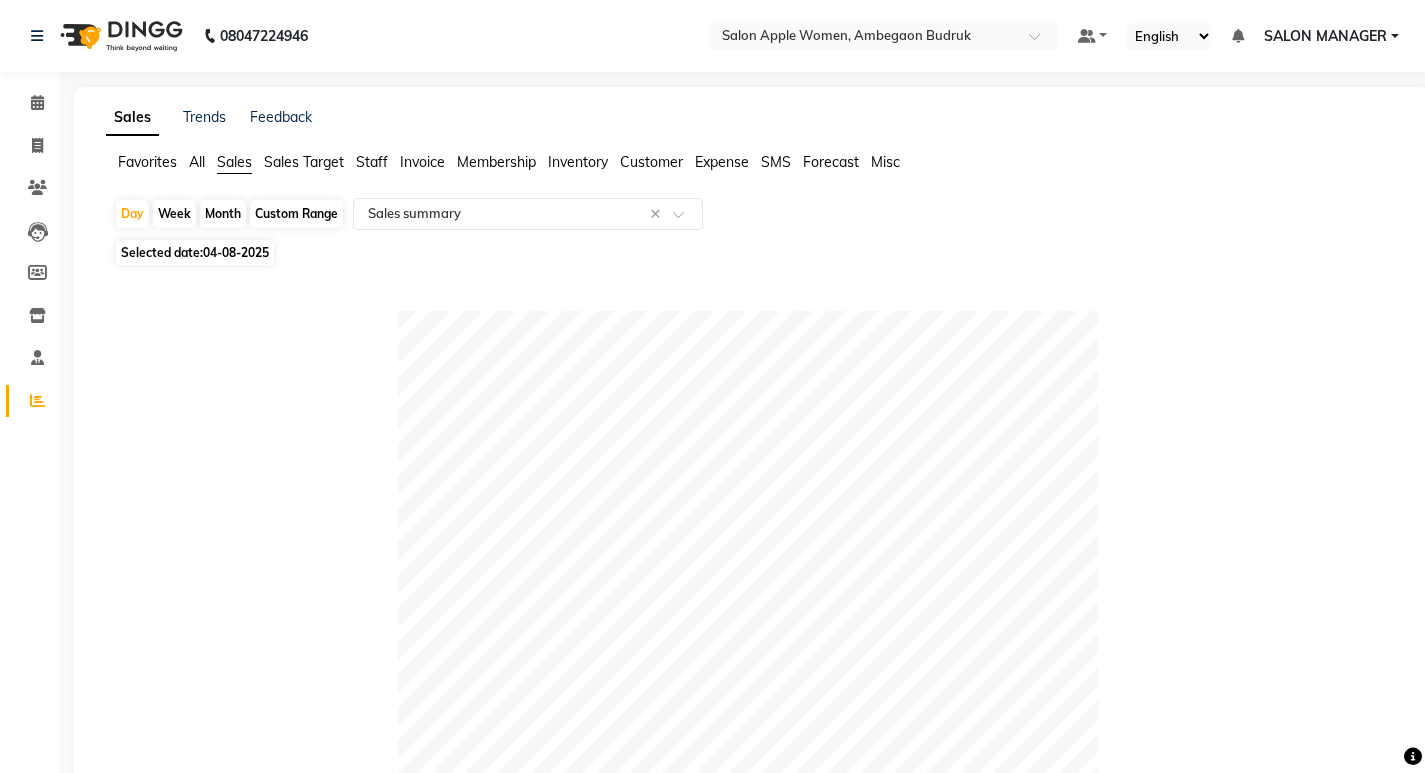 click on "Month" 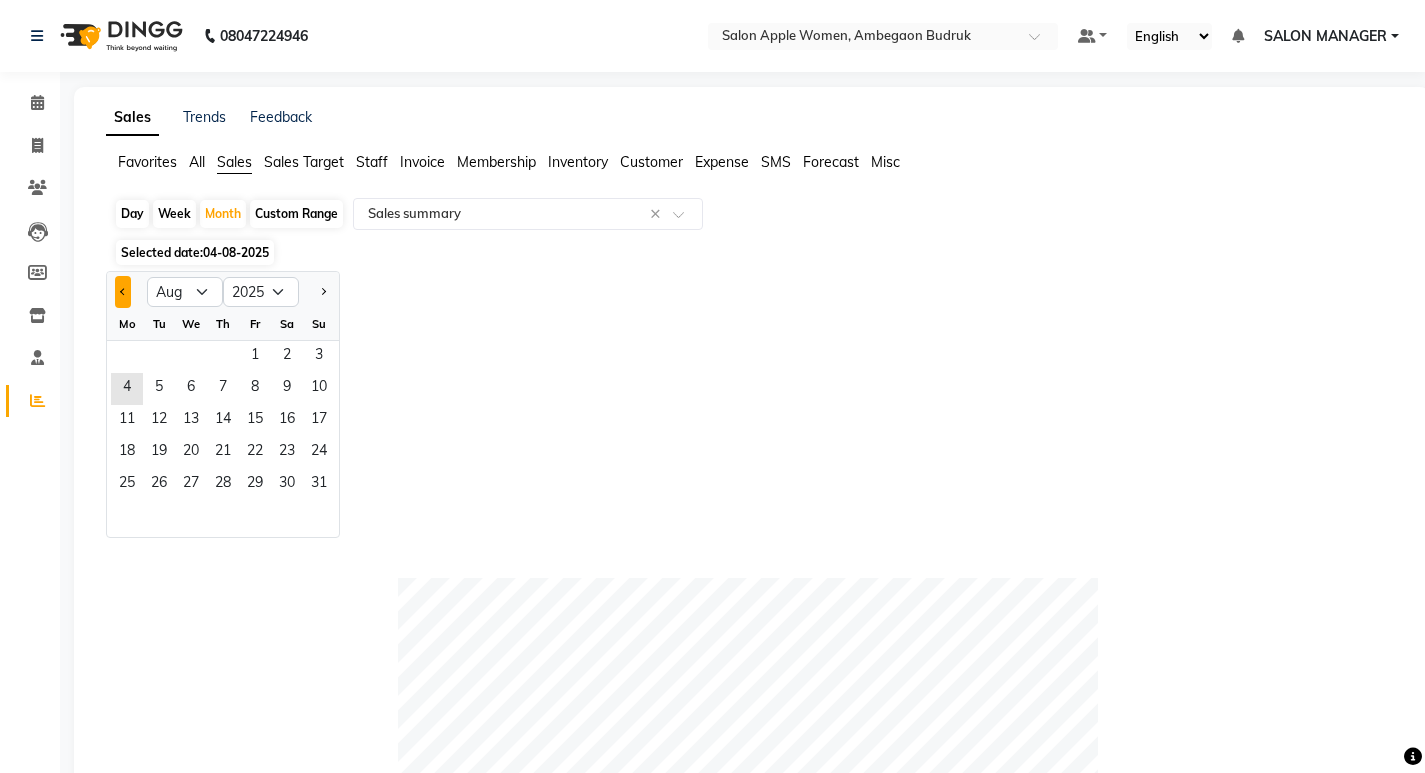 click 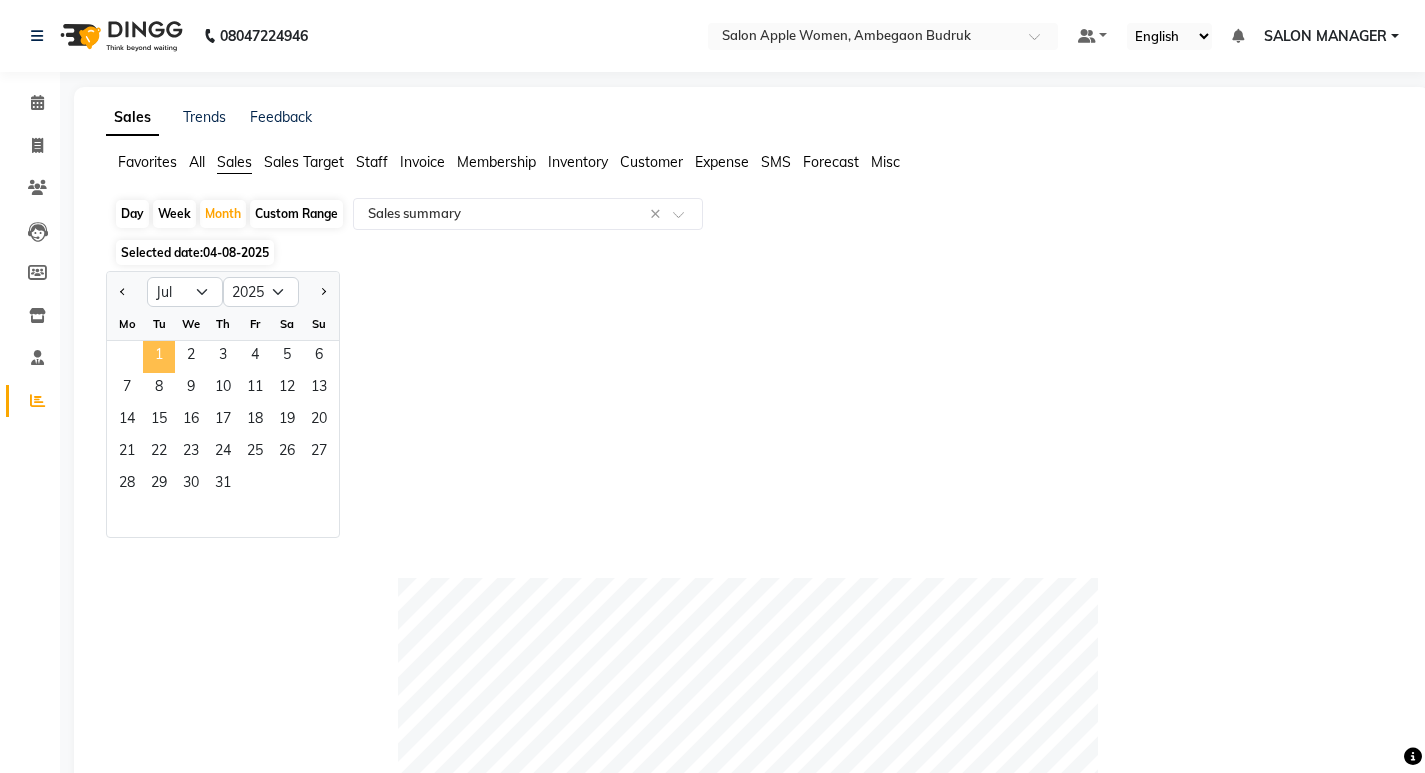 click on "1" 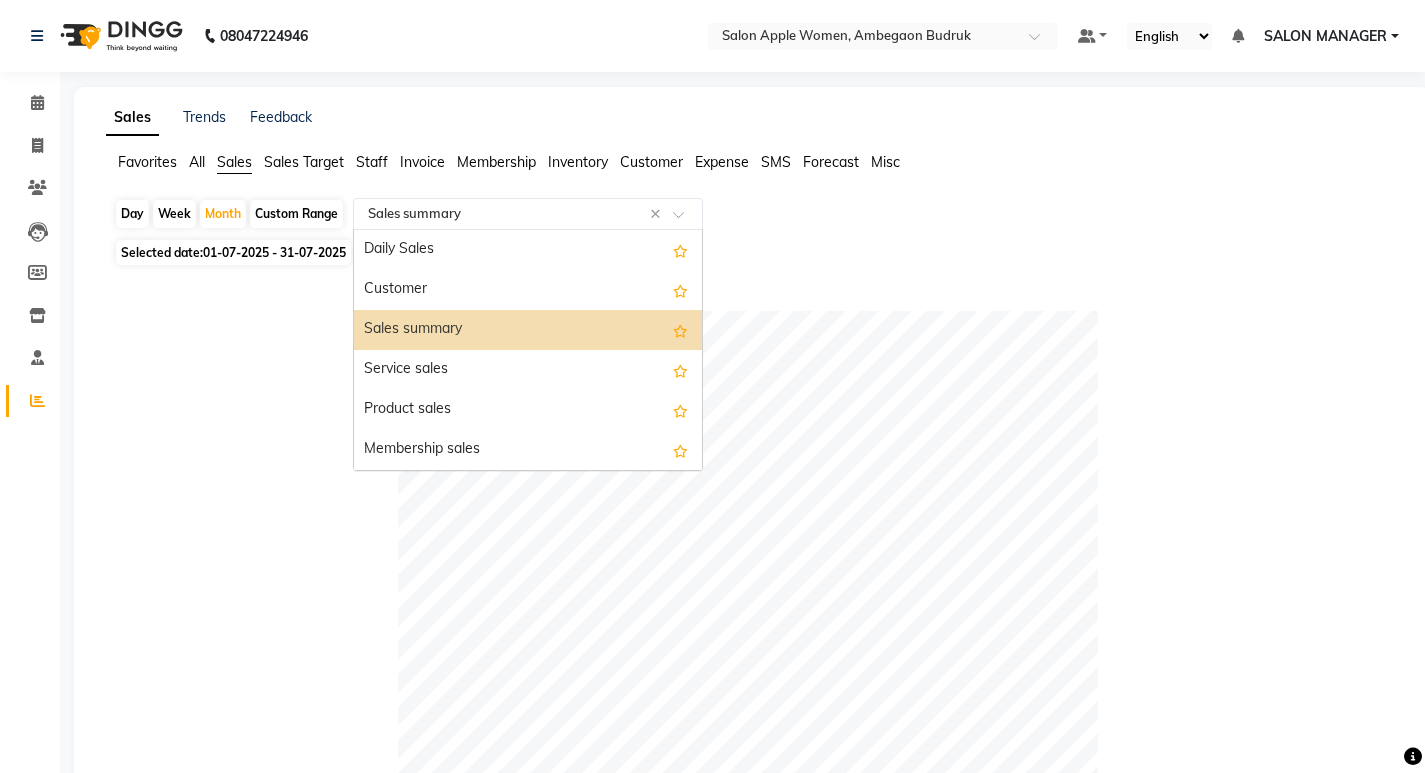 click 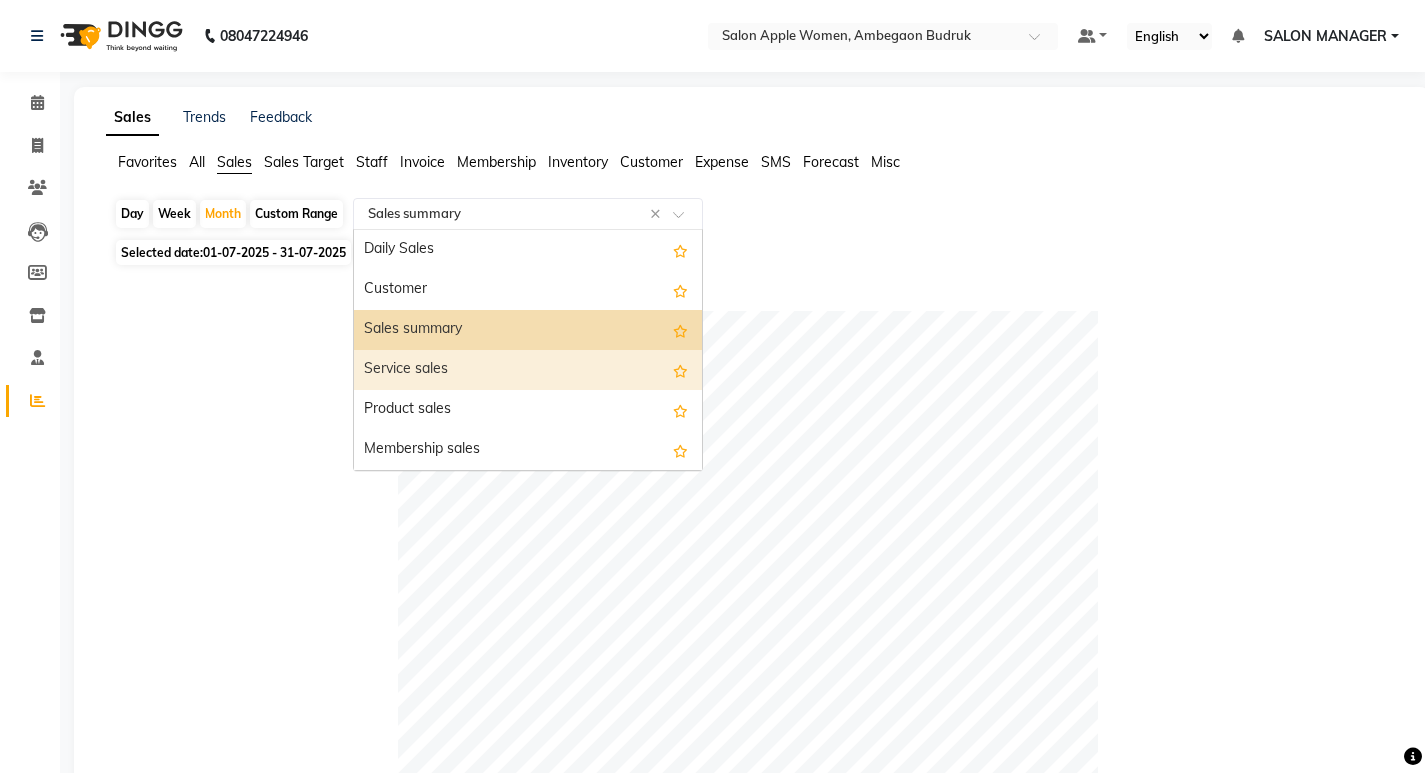 click on "Service sales" at bounding box center (528, 370) 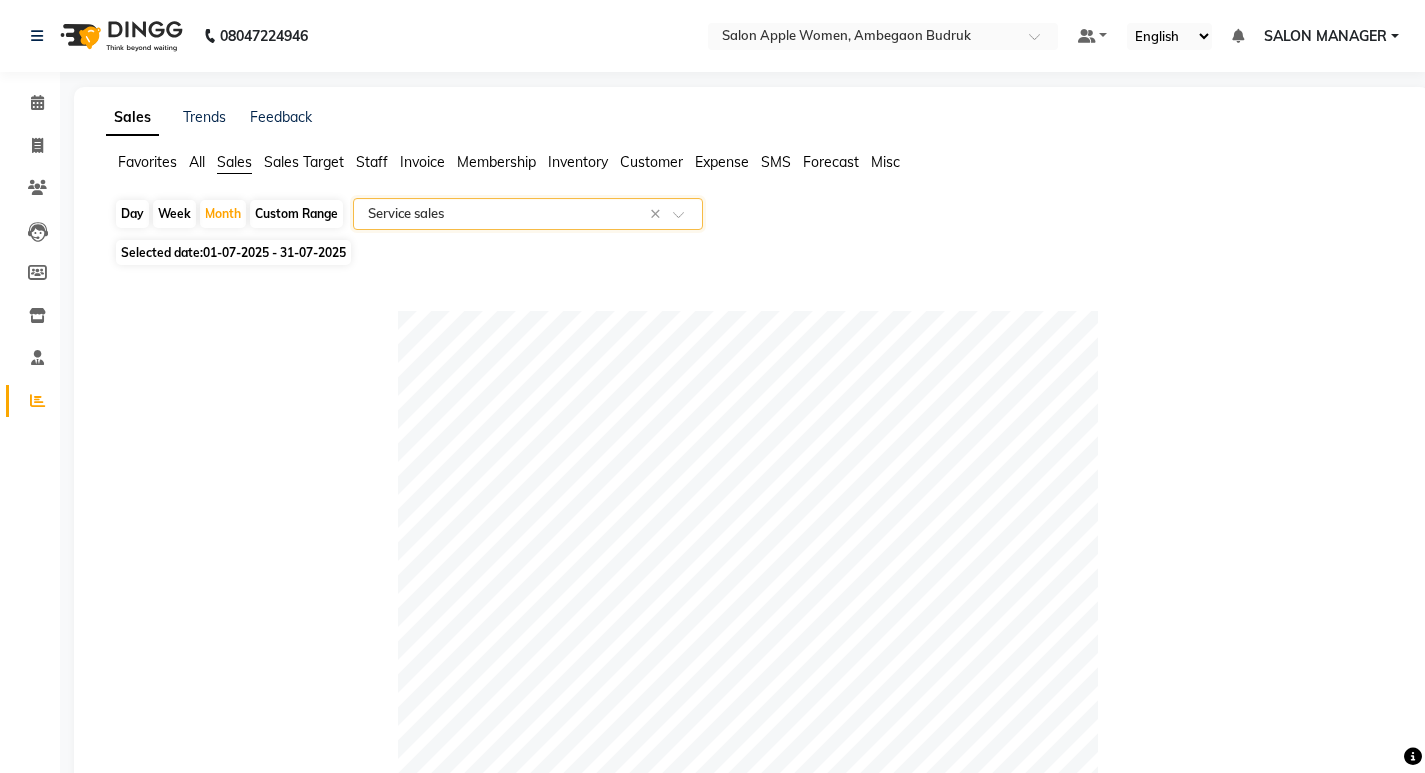scroll, scrollTop: 988, scrollLeft: 0, axis: vertical 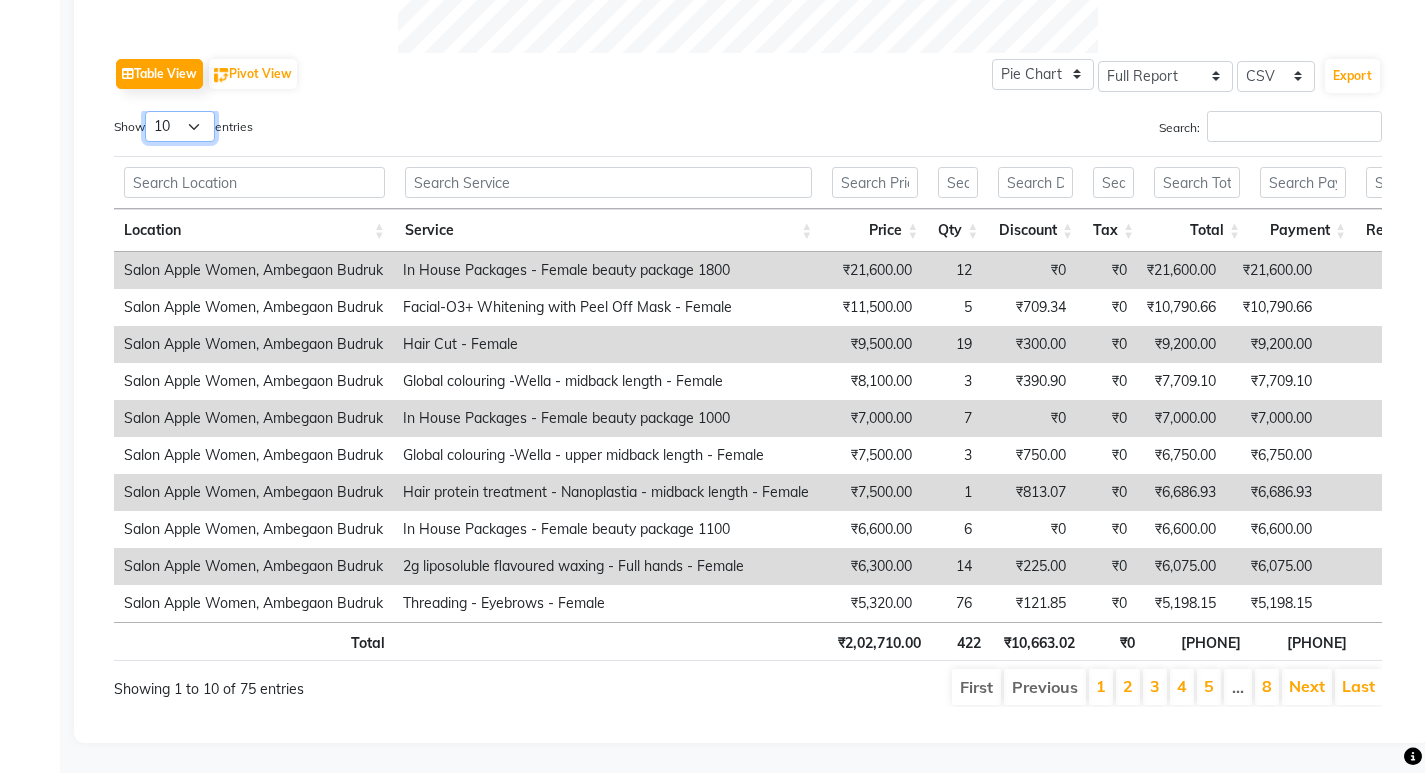 click on "10 25 50 100" at bounding box center [180, 126] 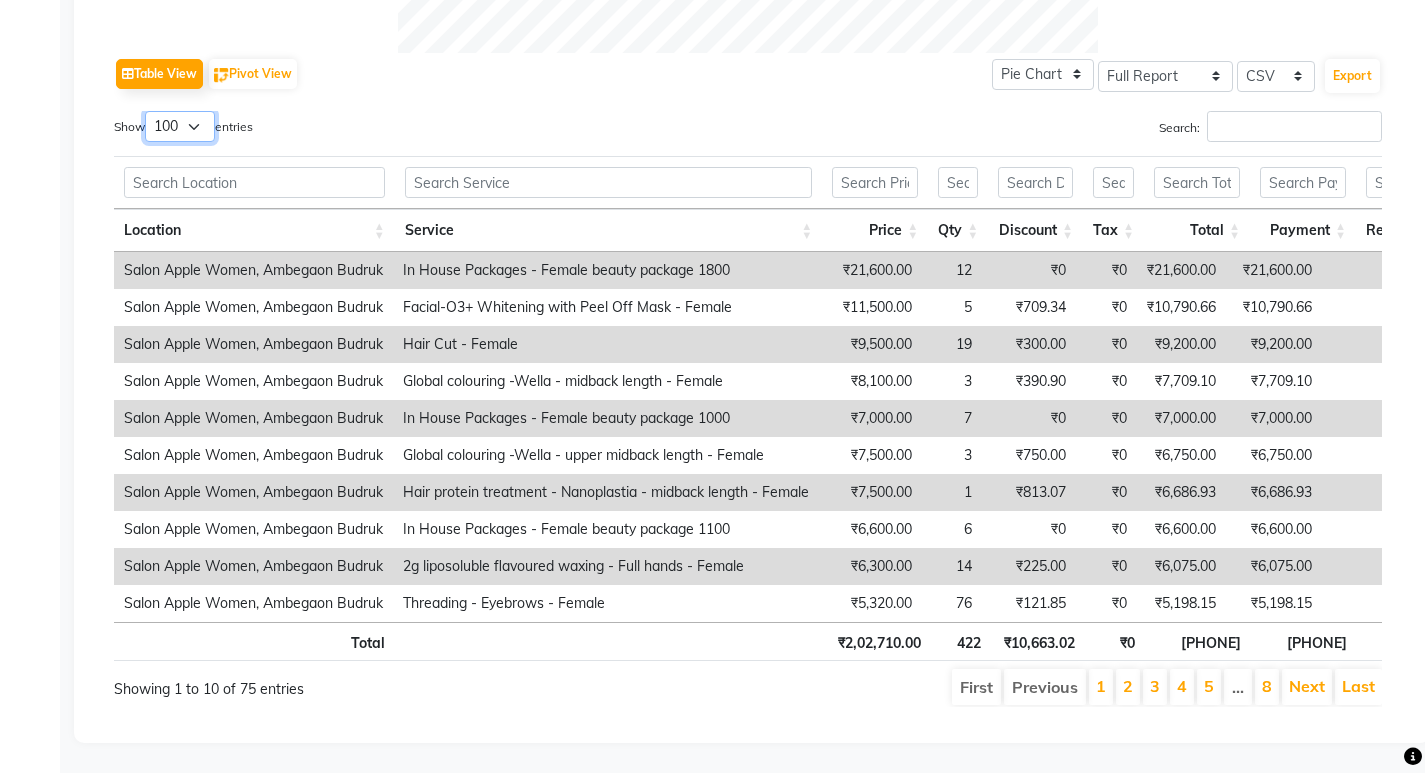 click on "10 25 50 100" at bounding box center [180, 126] 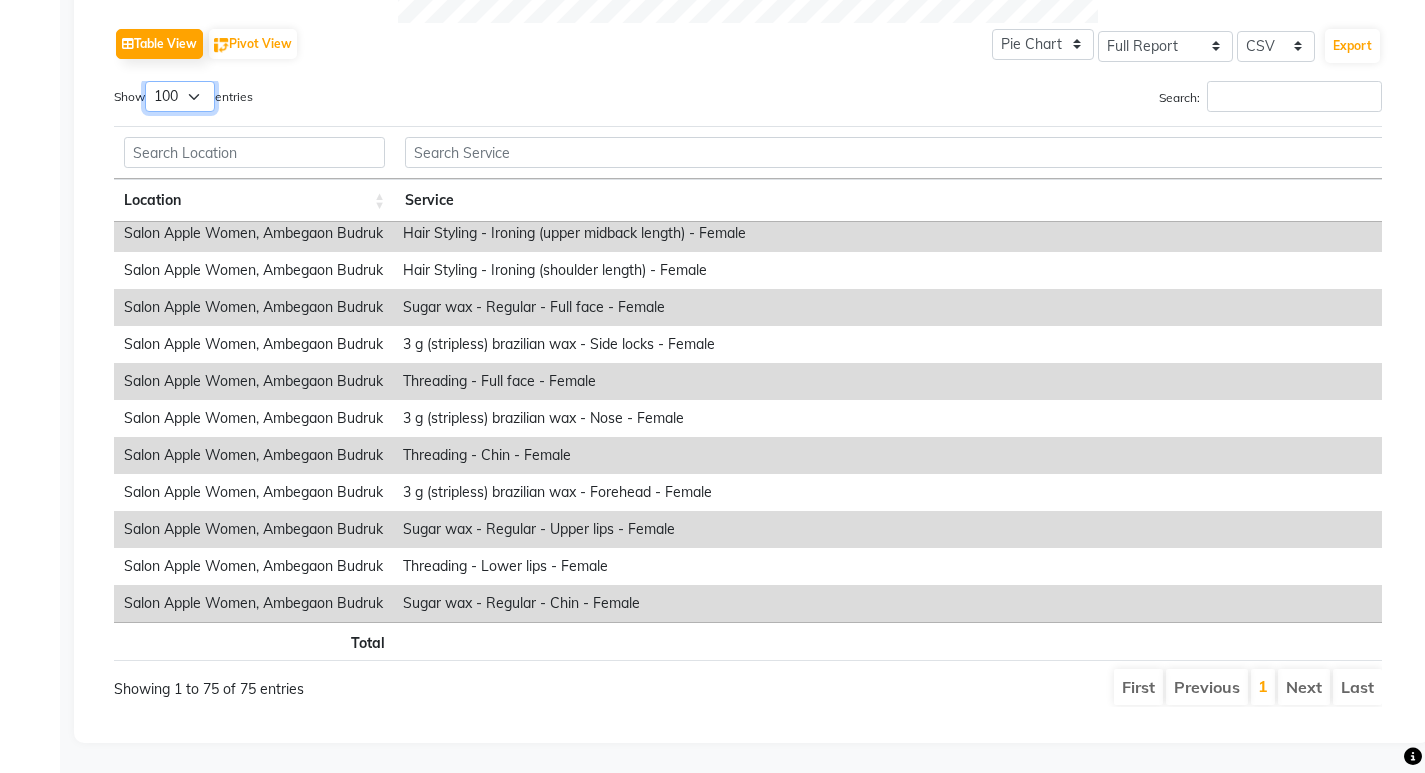 scroll, scrollTop: 723, scrollLeft: 0, axis: vertical 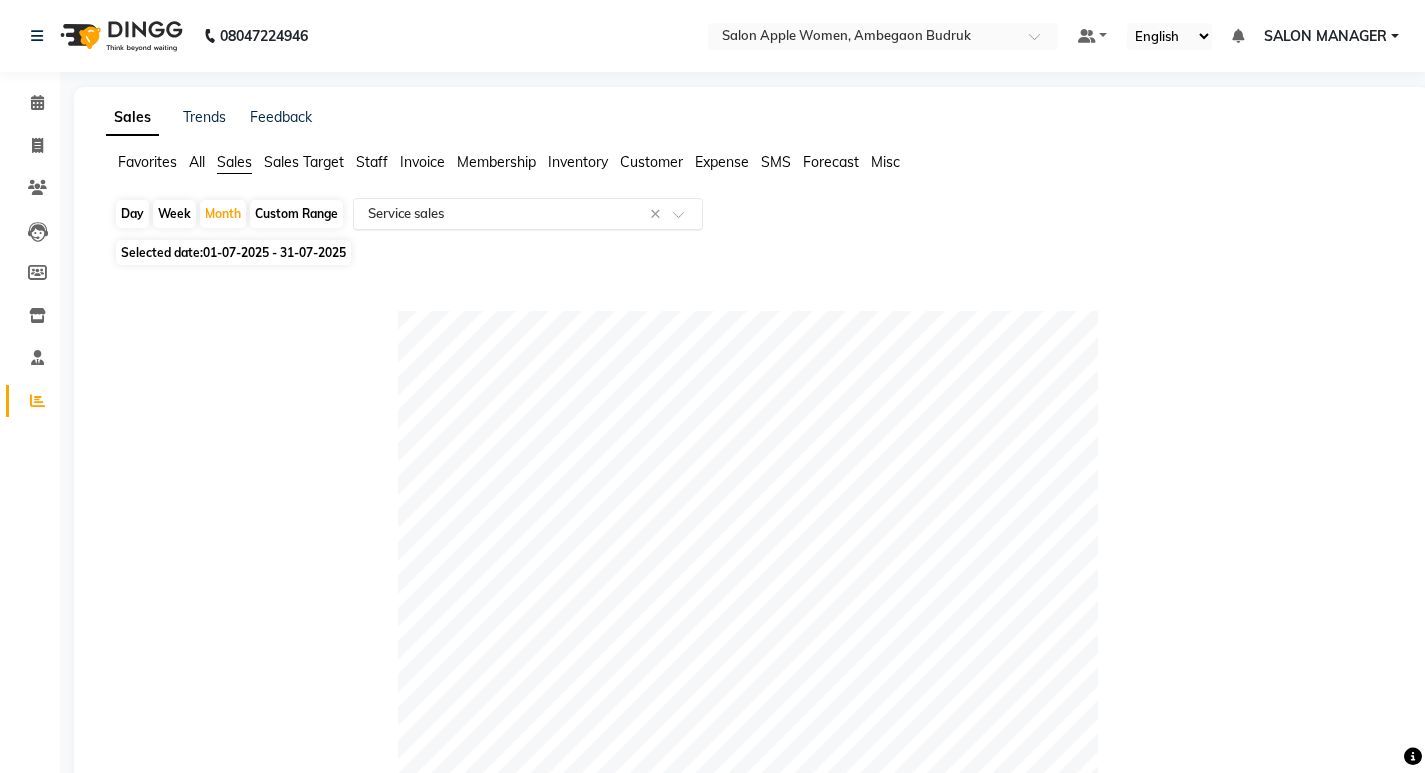 click 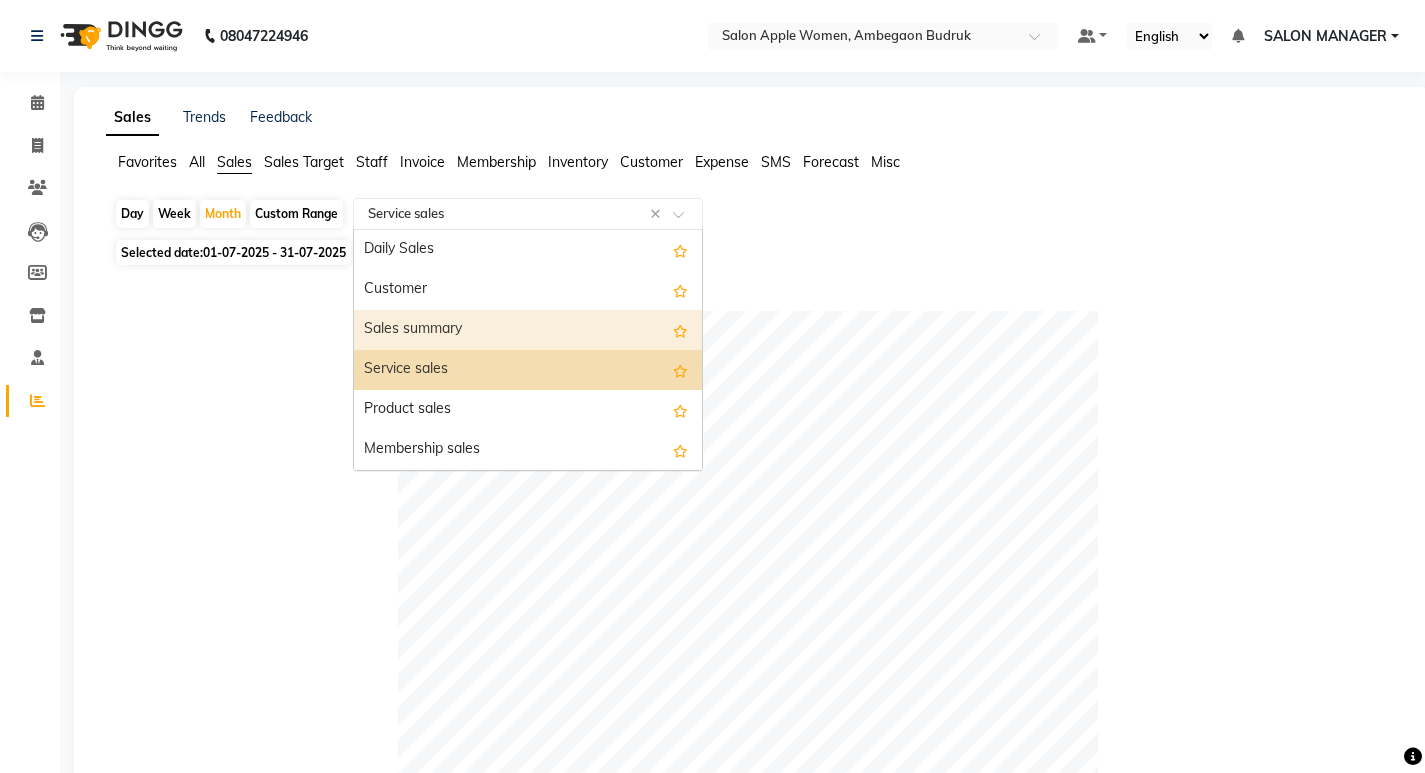 click on "Sales summary" at bounding box center [528, 330] 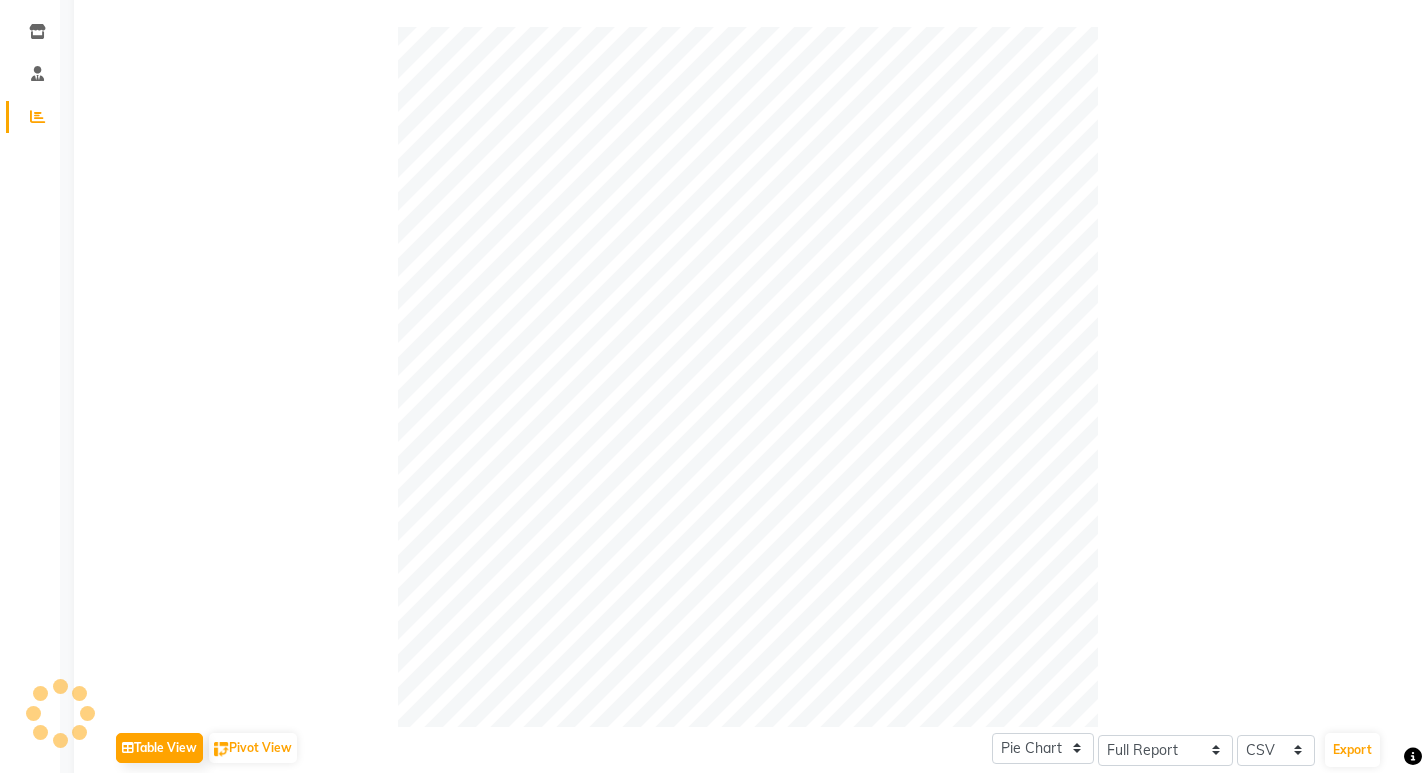 scroll, scrollTop: 0, scrollLeft: 0, axis: both 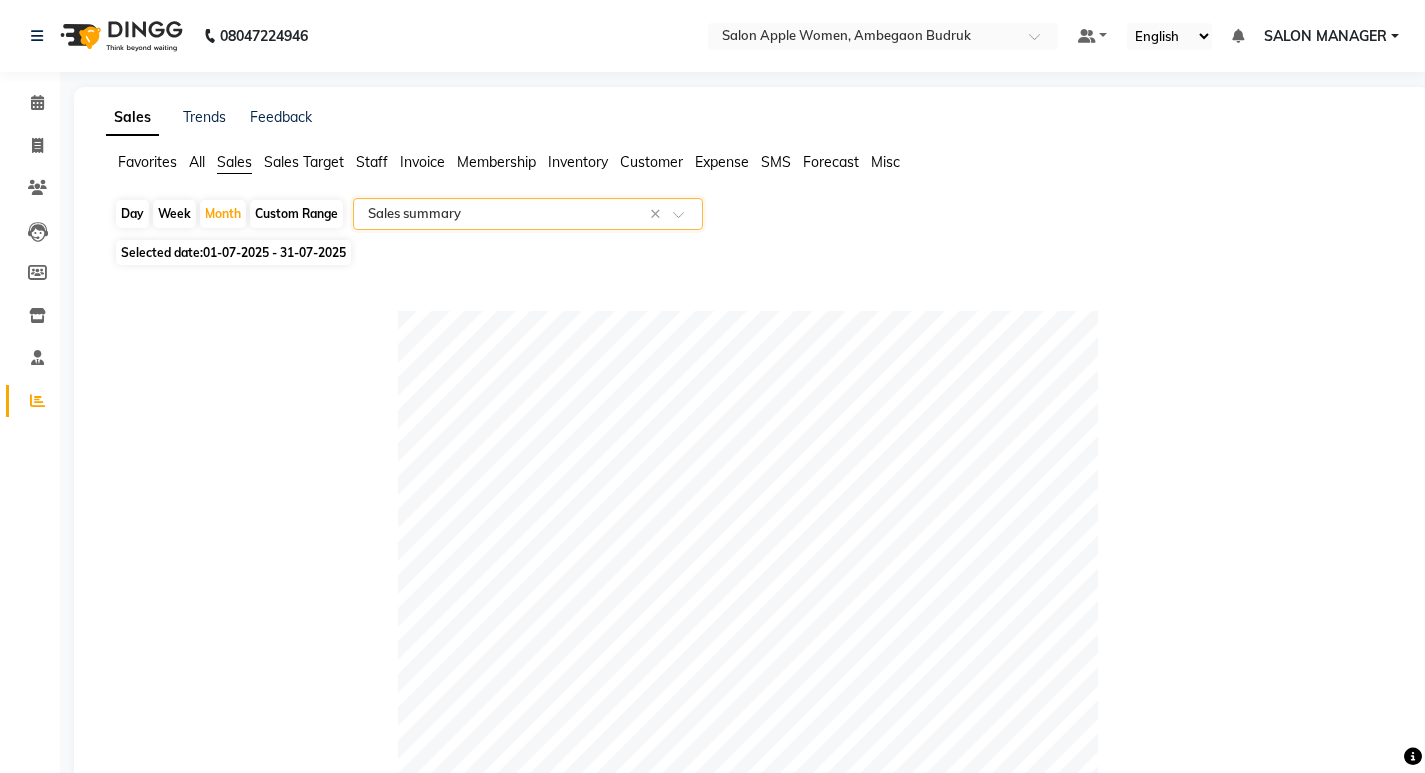 click 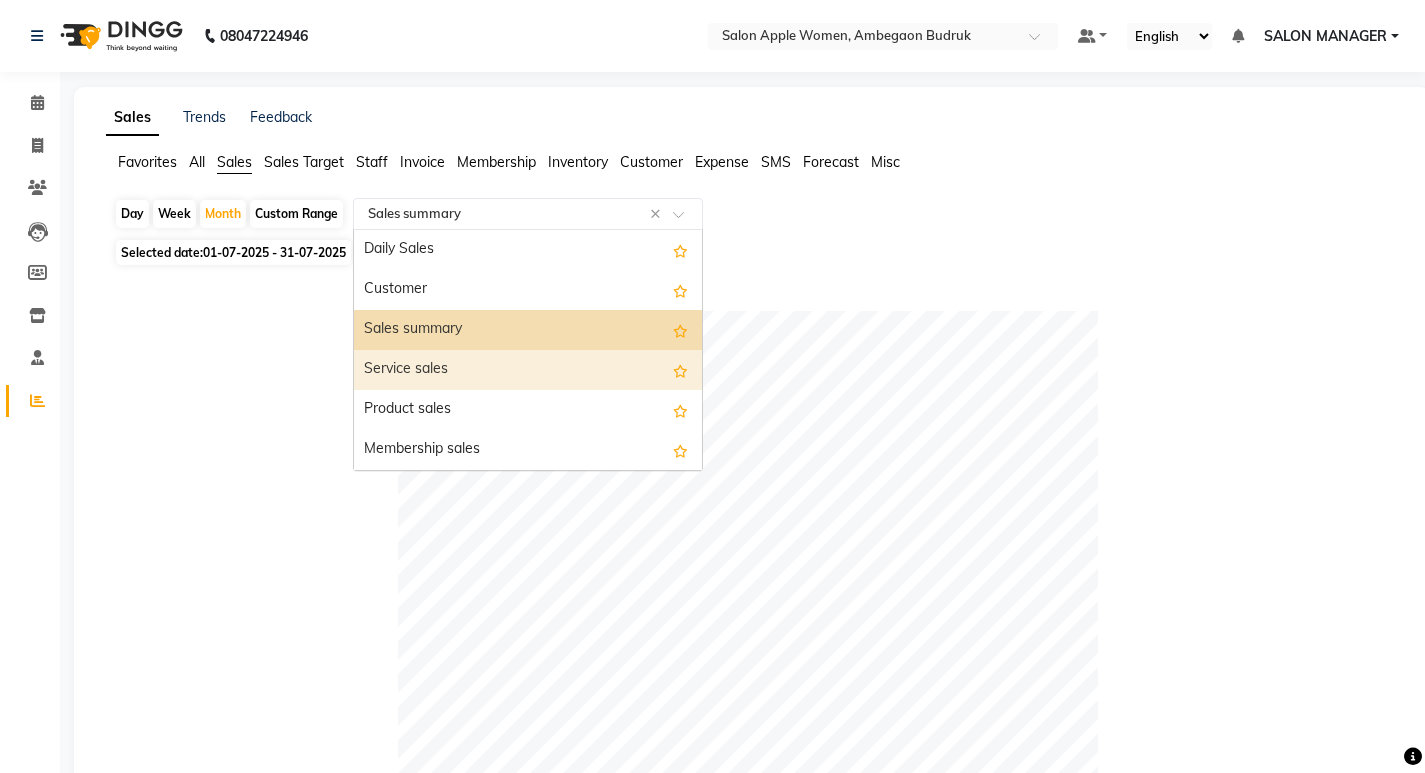 click on "Service sales" at bounding box center (528, 370) 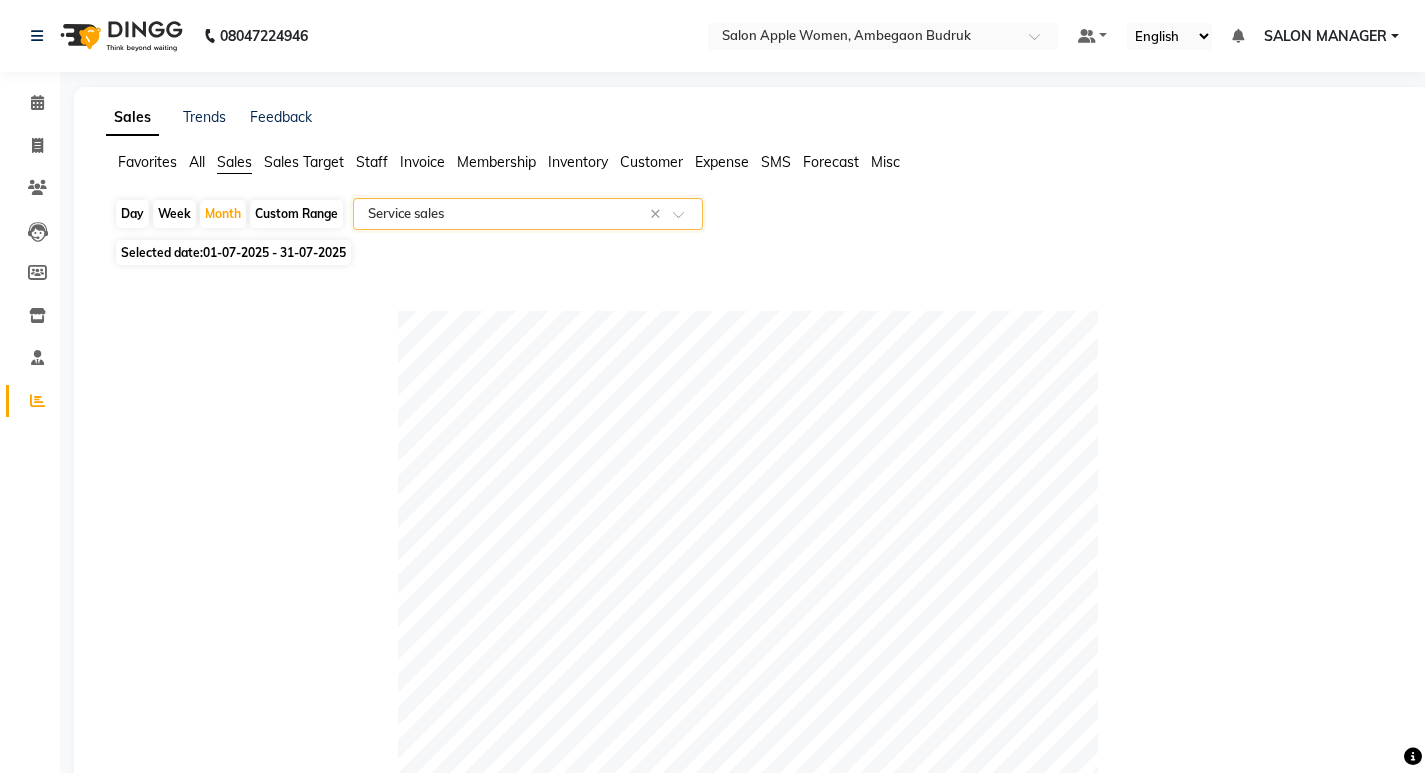 scroll, scrollTop: 988, scrollLeft: 0, axis: vertical 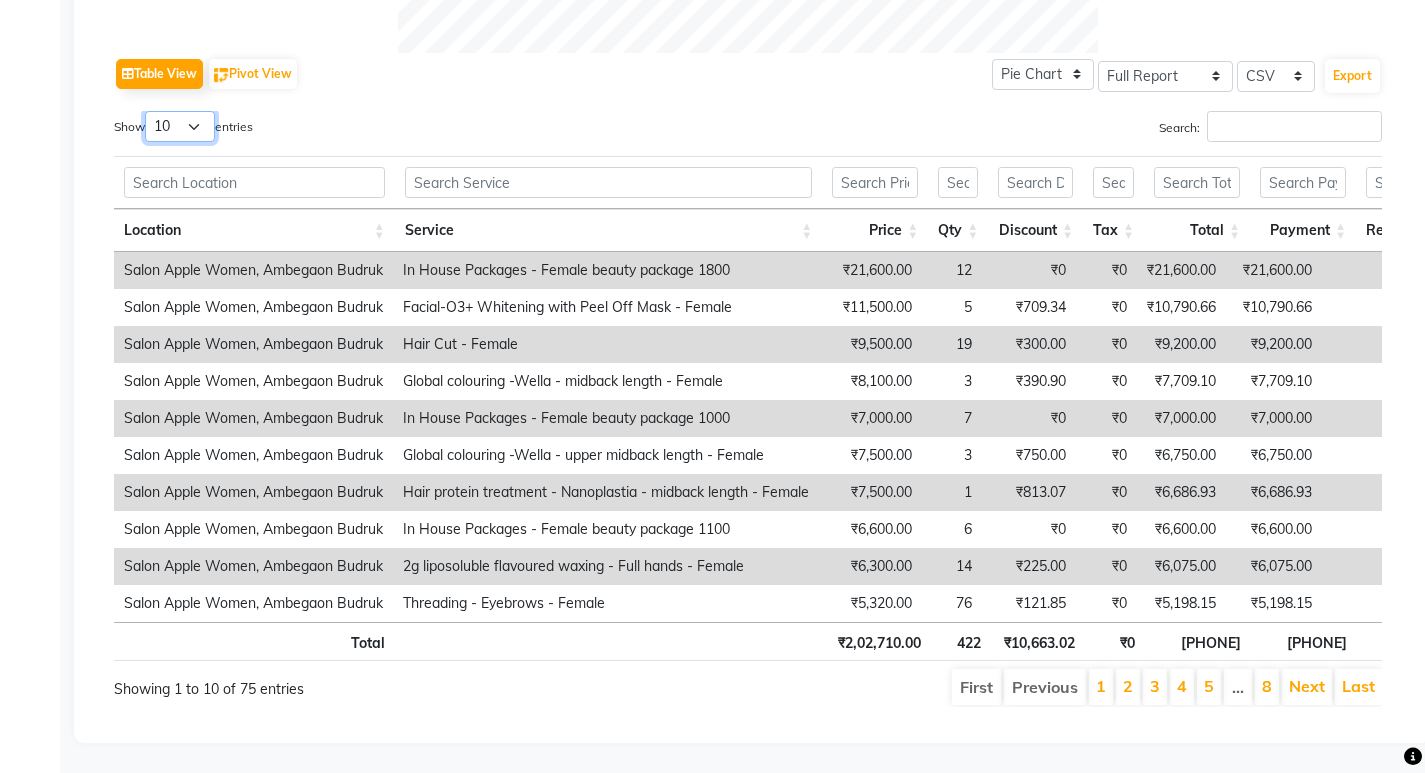 click on "10 25 50 100" at bounding box center [180, 126] 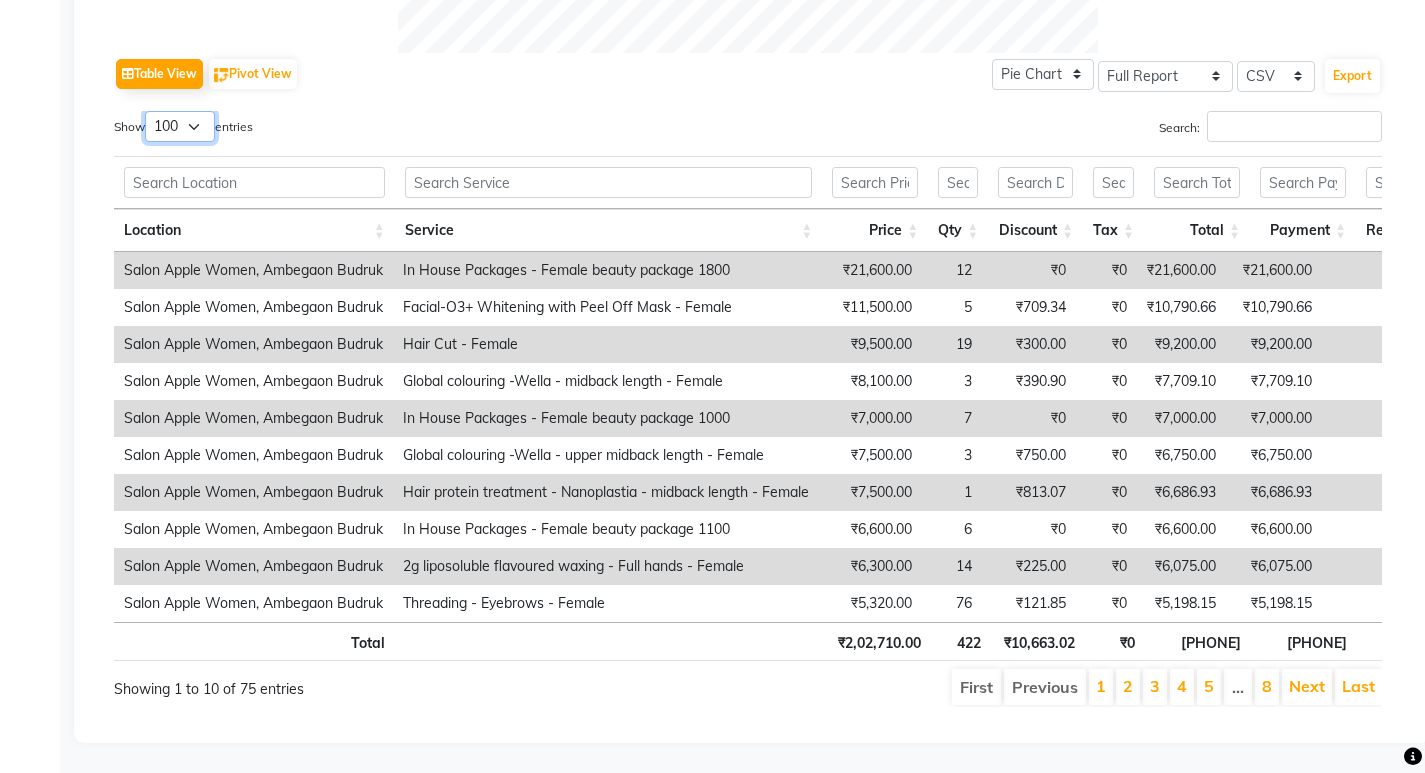 click on "10 25 50 100" at bounding box center [180, 126] 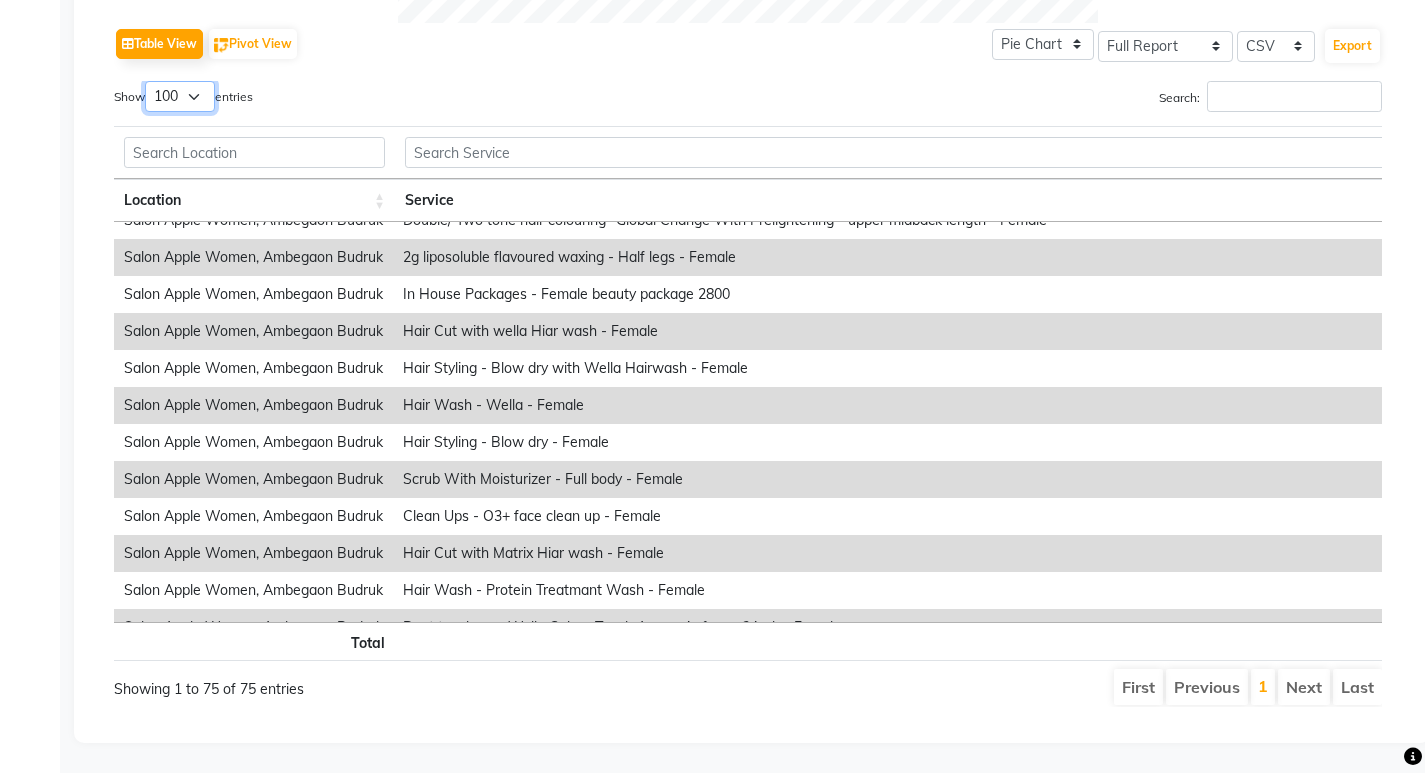 scroll, scrollTop: 0, scrollLeft: 0, axis: both 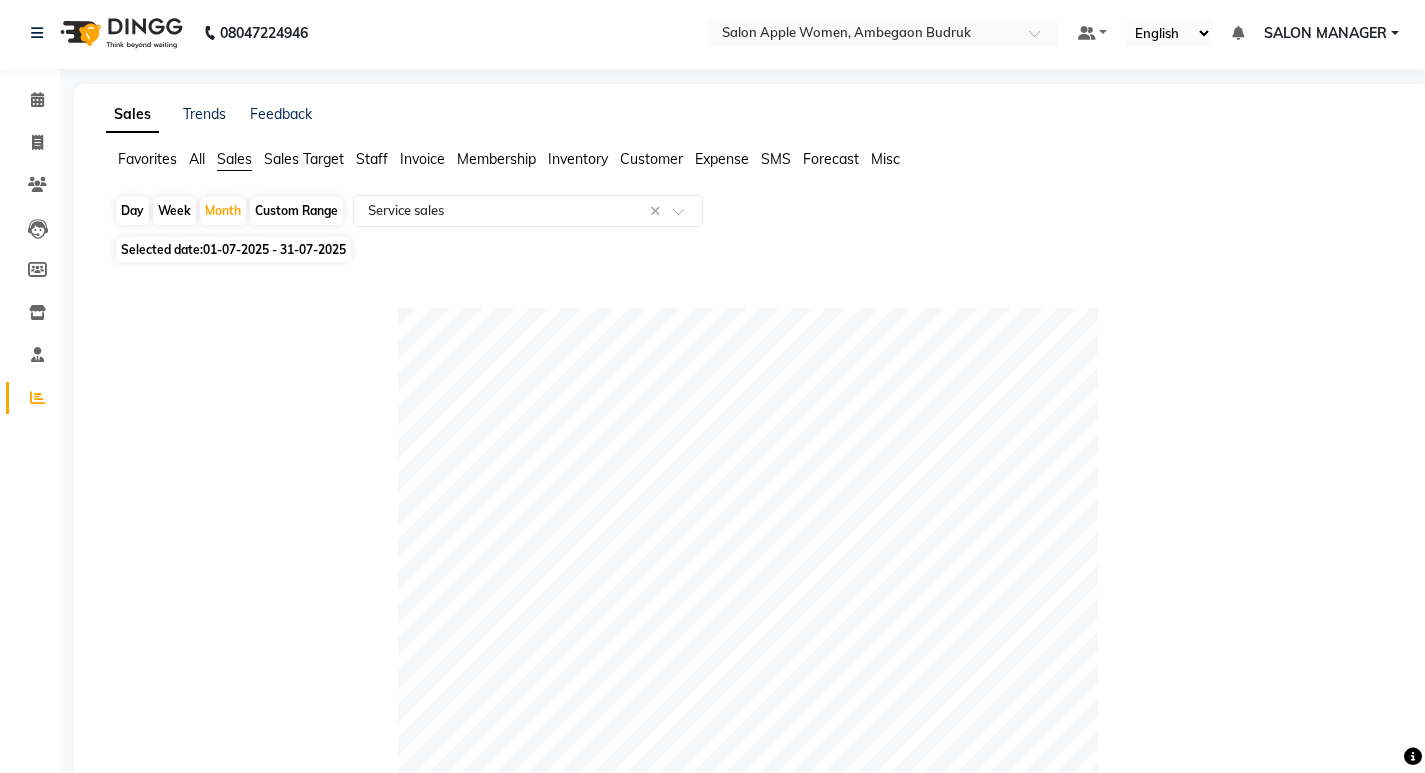 click on "All" 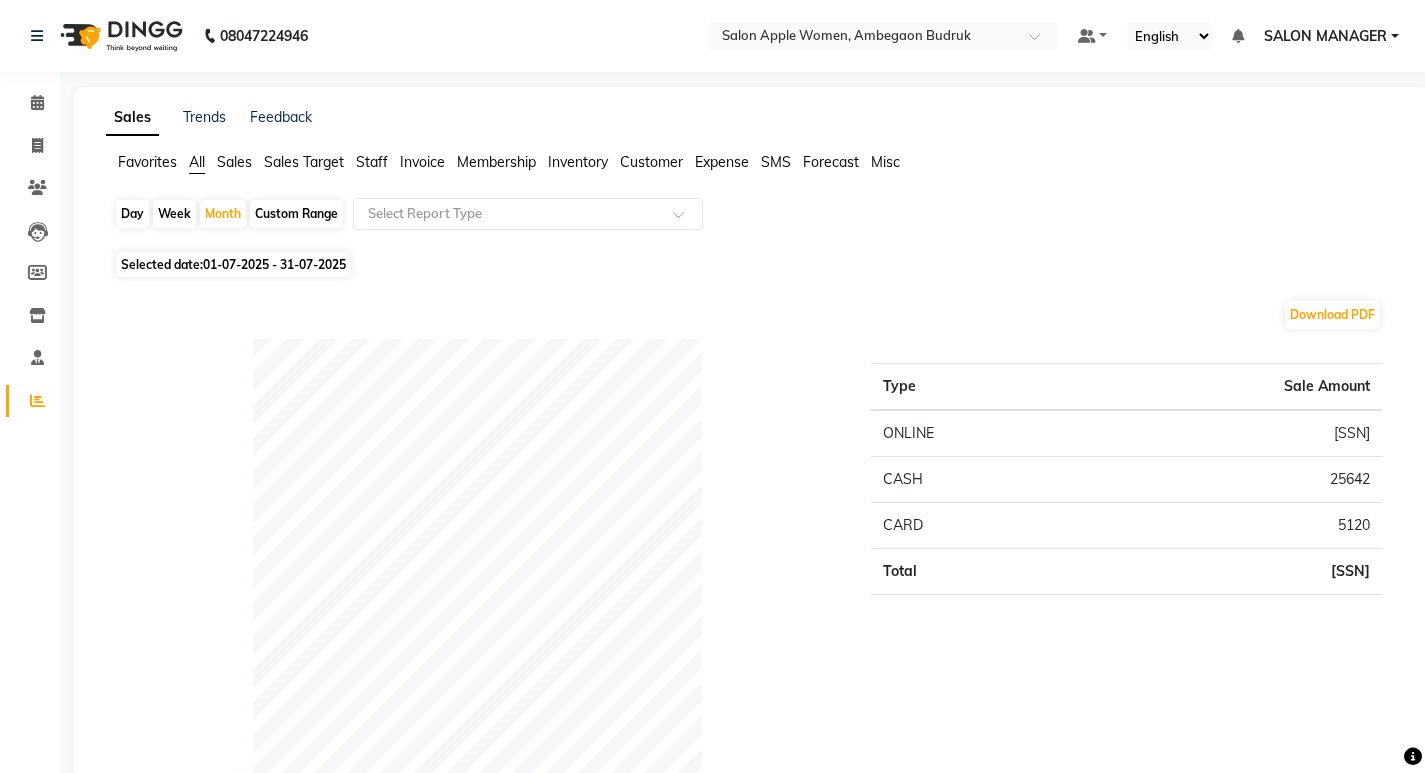 click on "Sales" 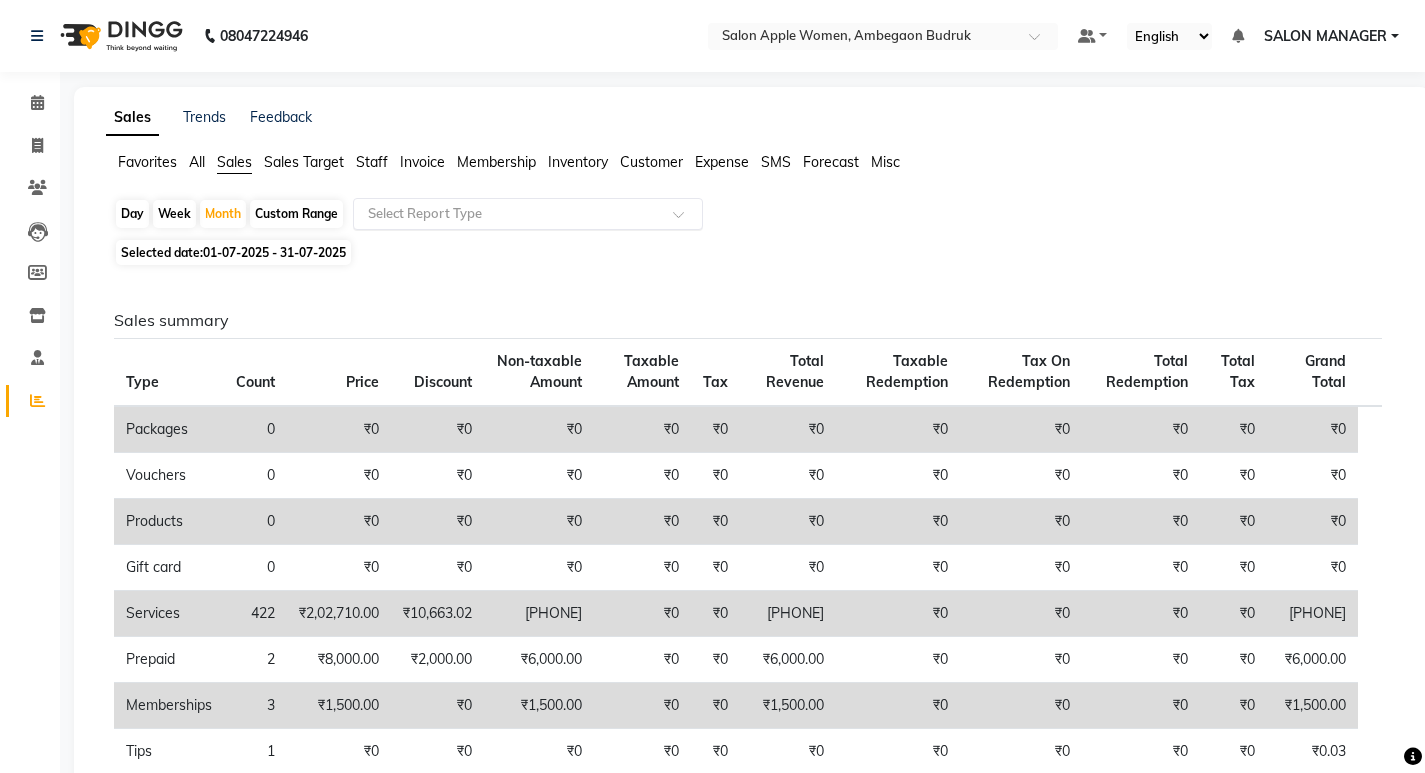 click 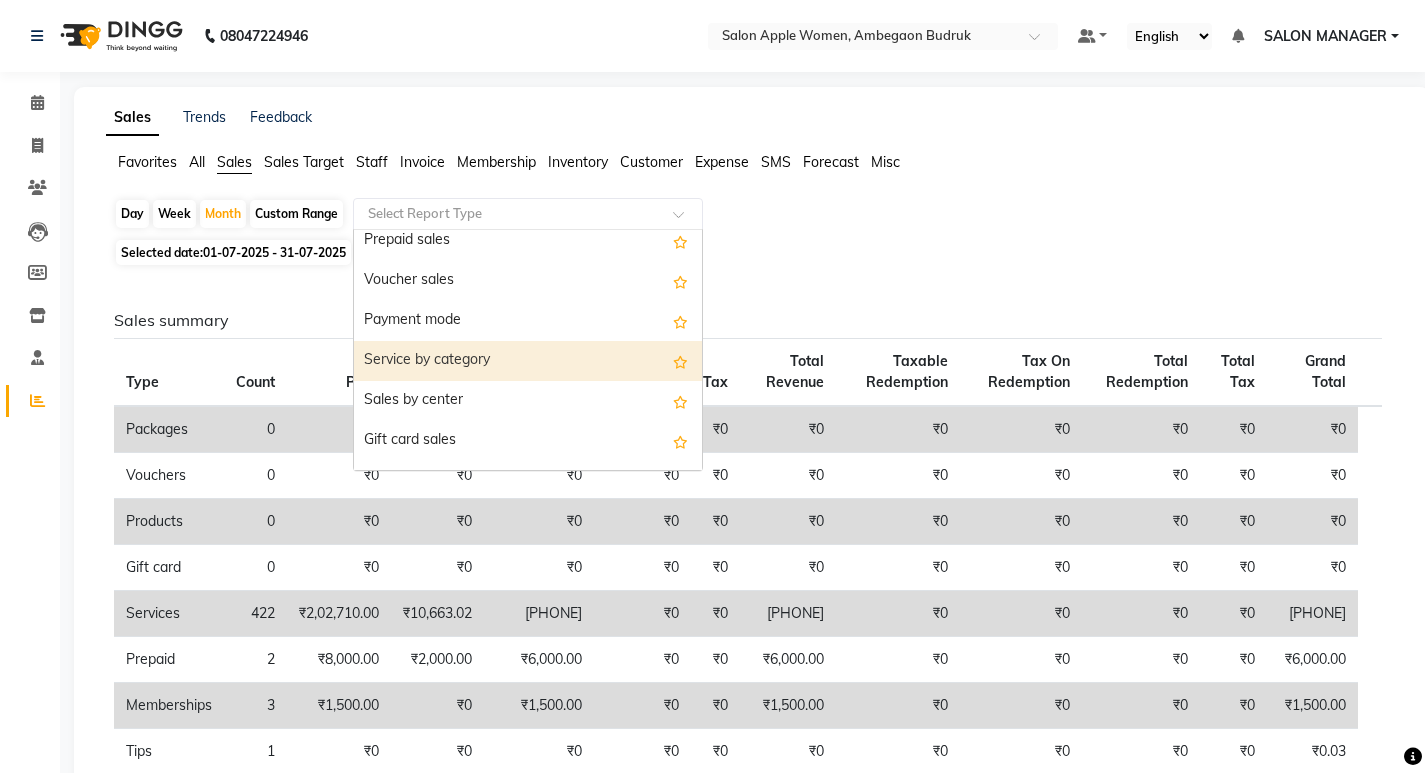 click on "Service by category" at bounding box center [528, 361] 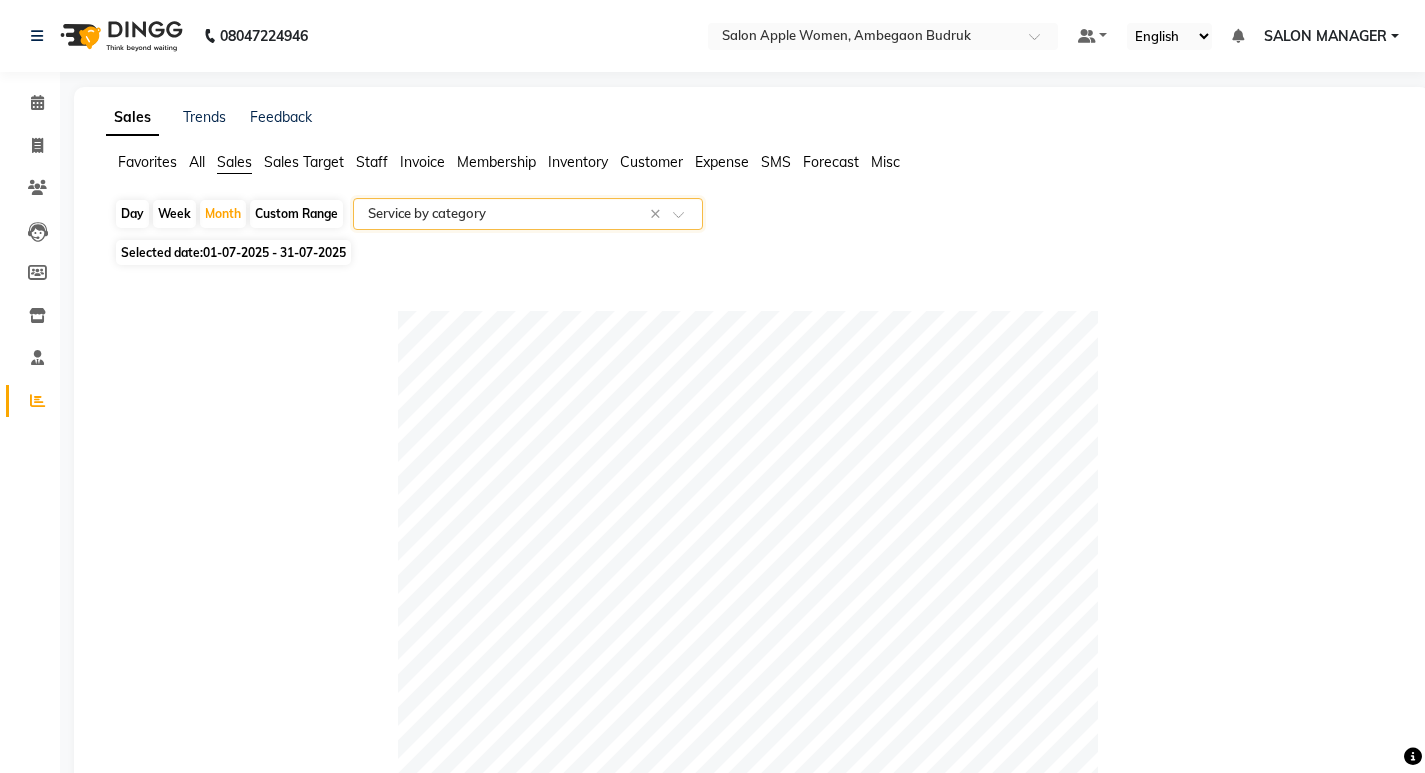 click 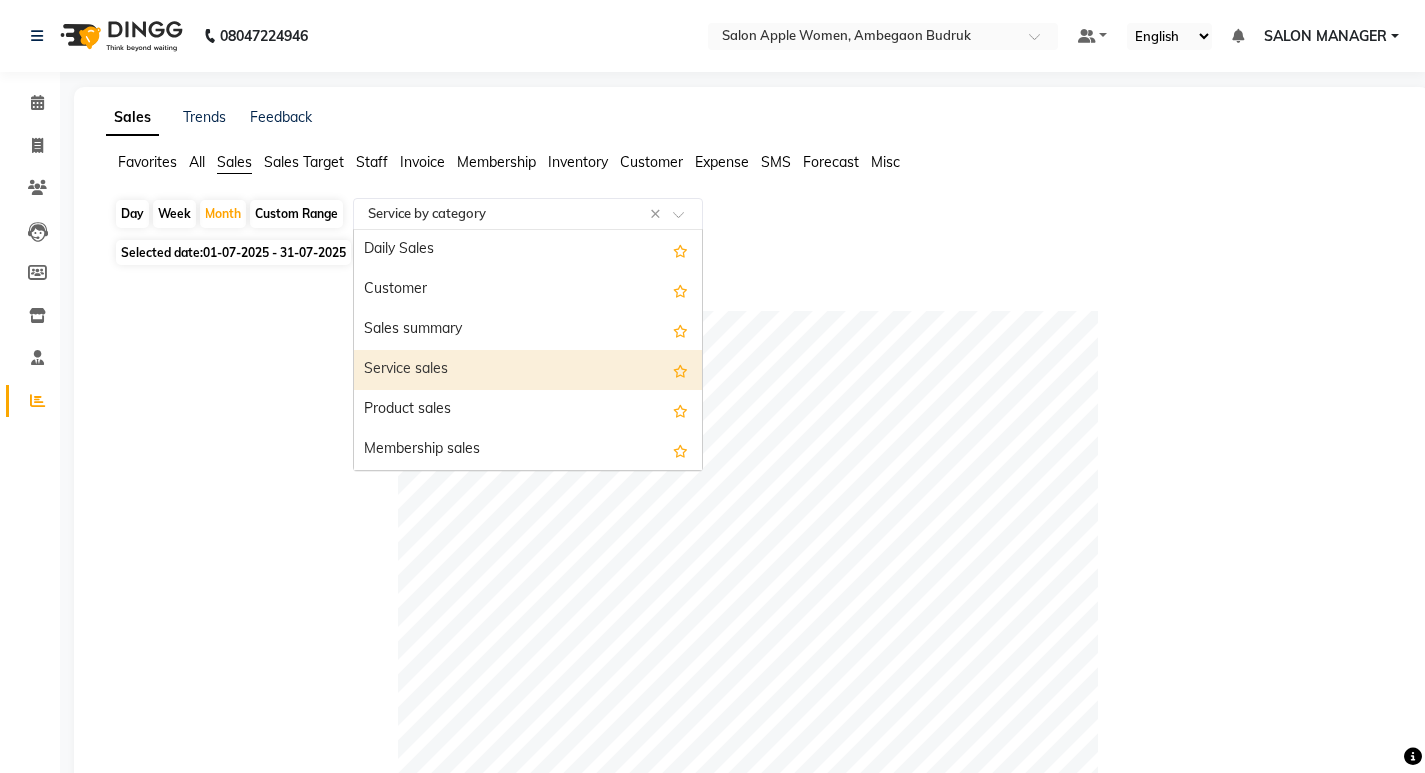 click on "Service sales" at bounding box center (528, 370) 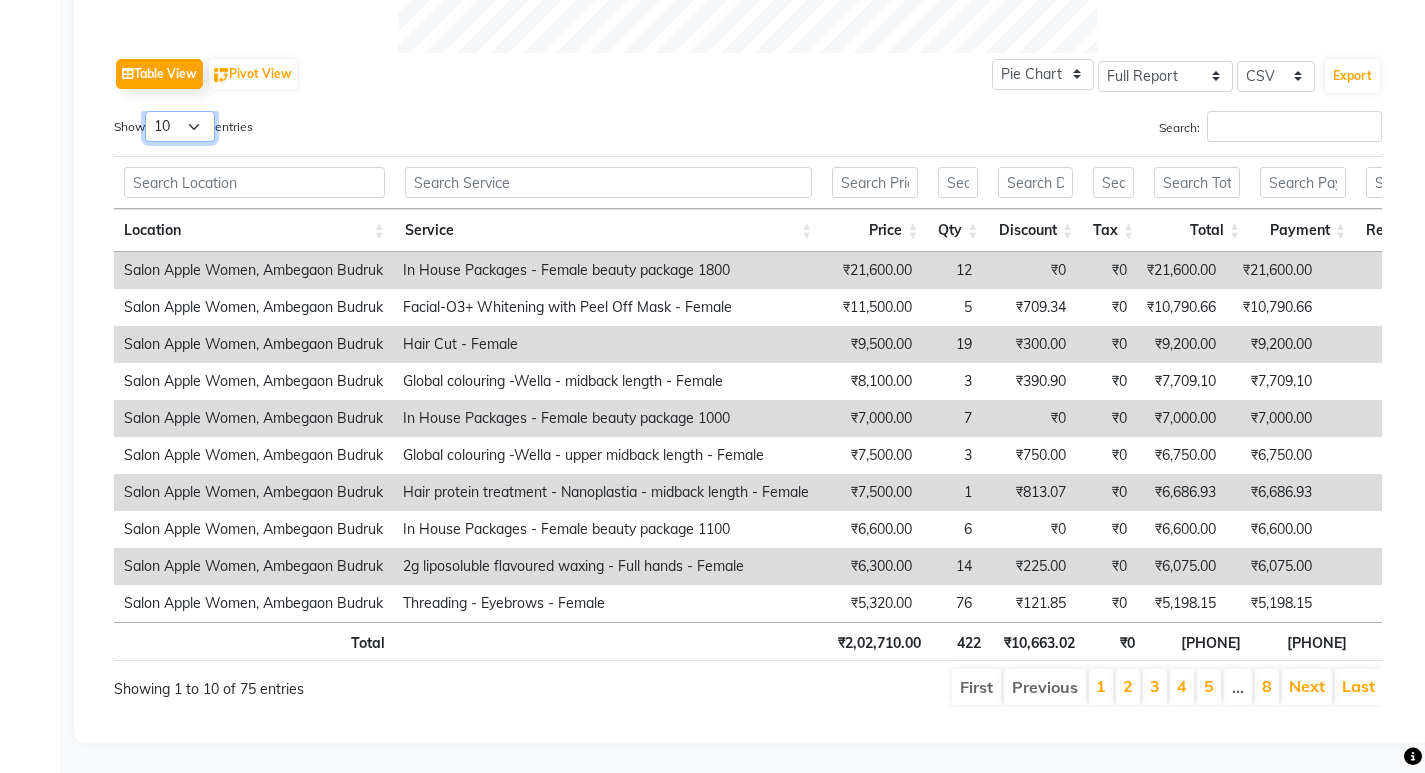 click on "10 25 50 100" at bounding box center (180, 126) 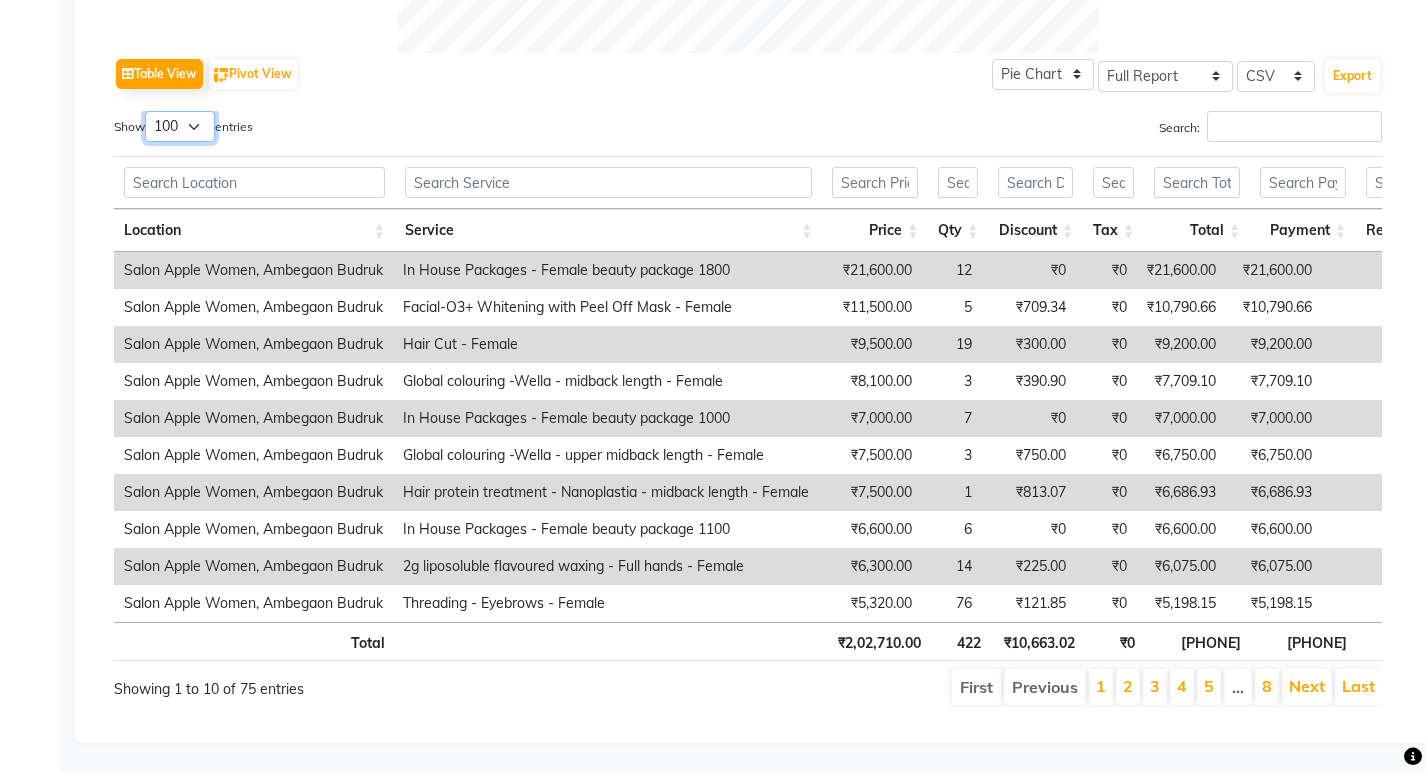 click on "10 25 50 100" at bounding box center [180, 126] 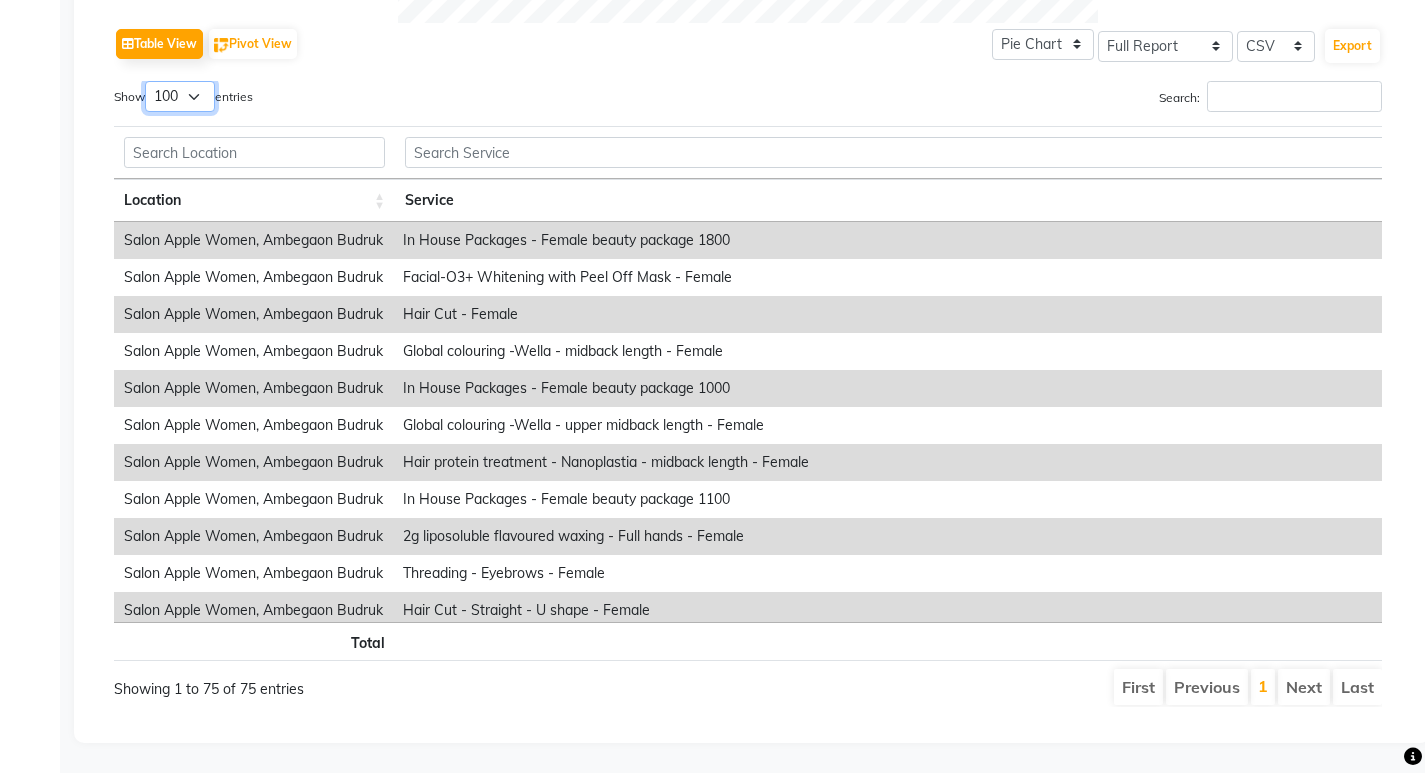 scroll, scrollTop: 0, scrollLeft: 181, axis: horizontal 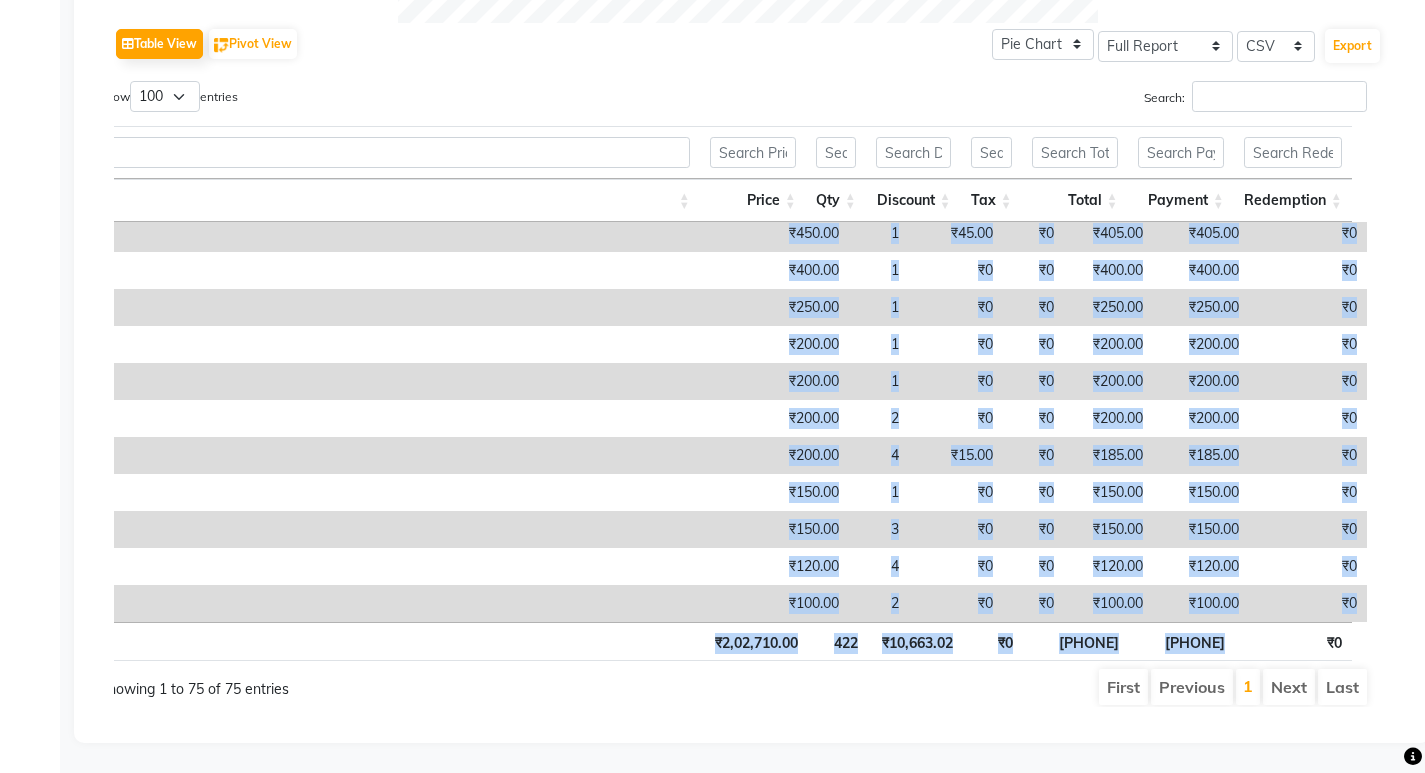 drag, startPoint x: 404, startPoint y: 219, endPoint x: 1310, endPoint y: 638, distance: 998.1969 